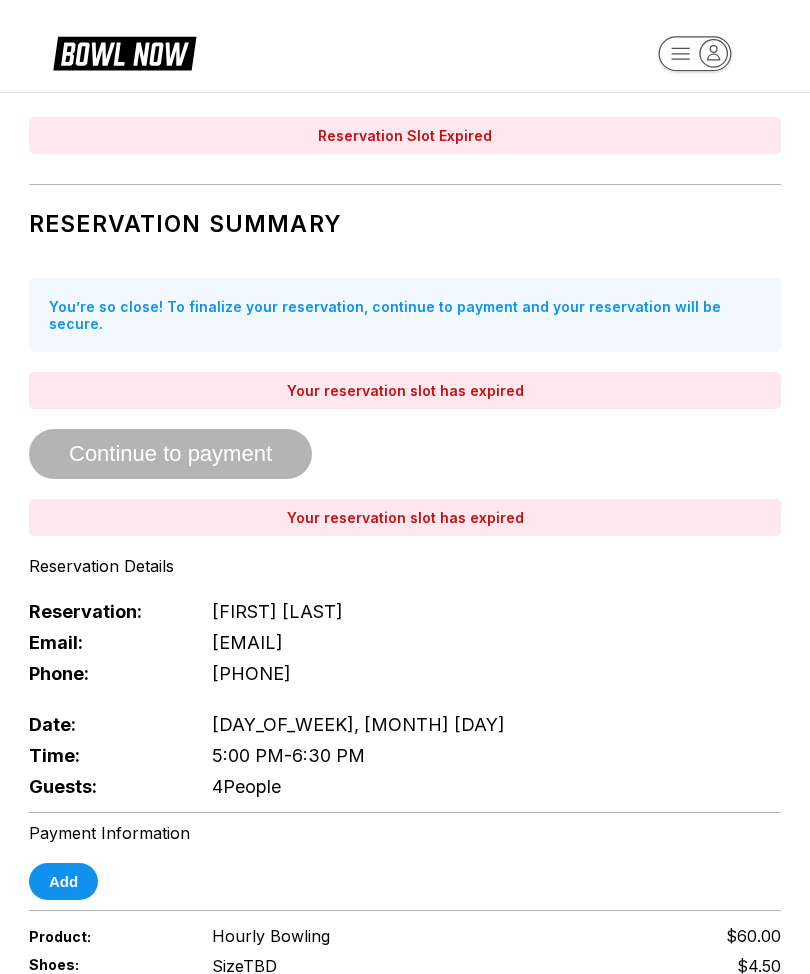 scroll, scrollTop: 0, scrollLeft: 0, axis: both 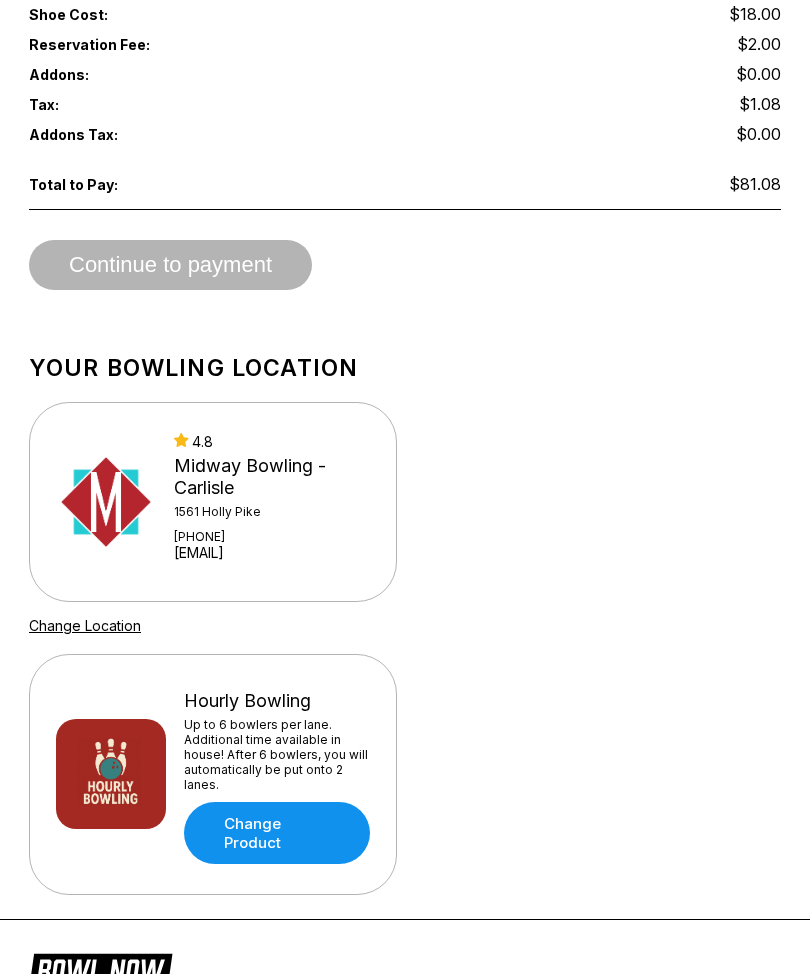 click on "4.8 Midway Bowling - Carlisle 1561 Holly Pike   +17172491222 contact@midwaybowl.com" at bounding box center [213, 502] 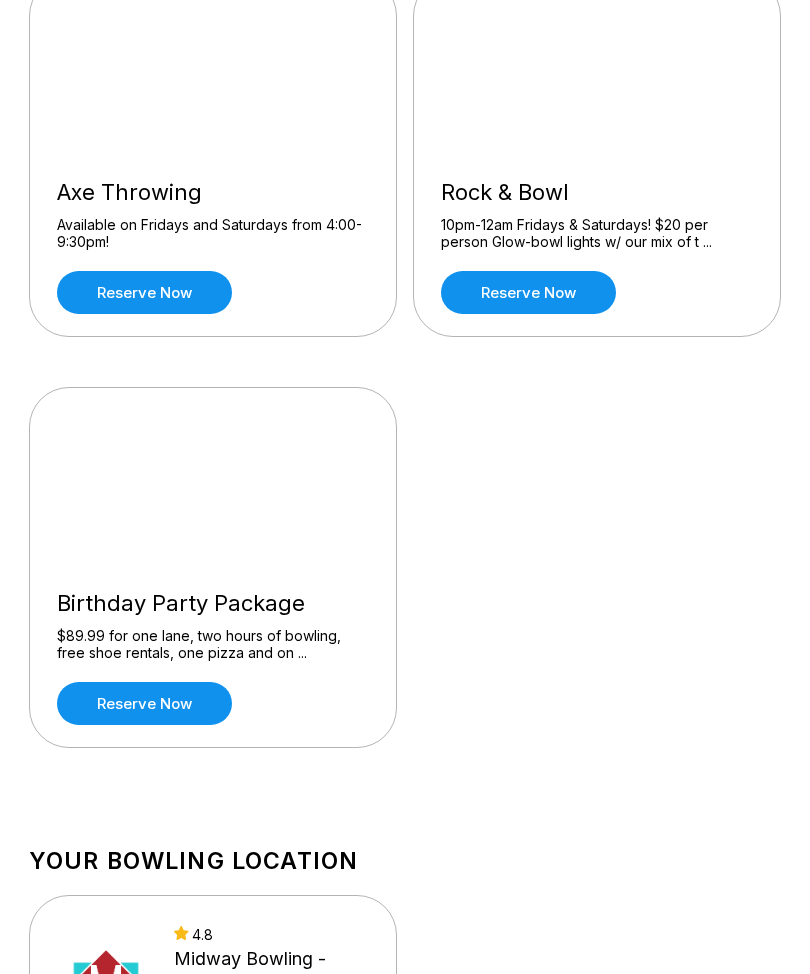 scroll, scrollTop: 657, scrollLeft: 0, axis: vertical 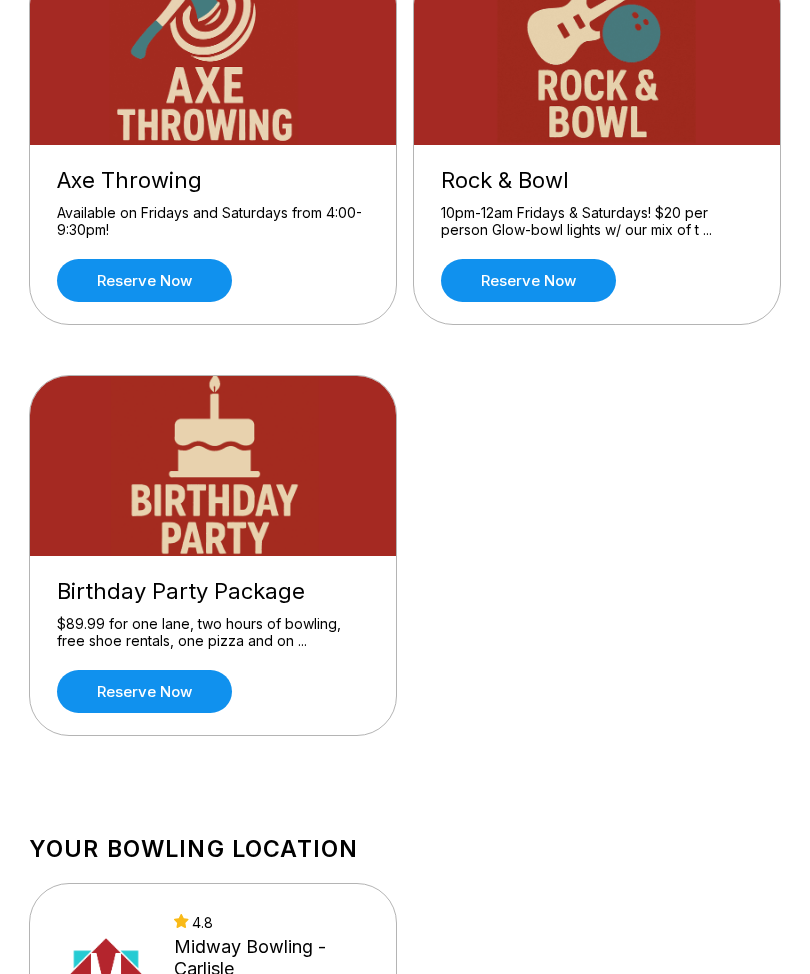 click on "Reserve now" at bounding box center [144, 691] 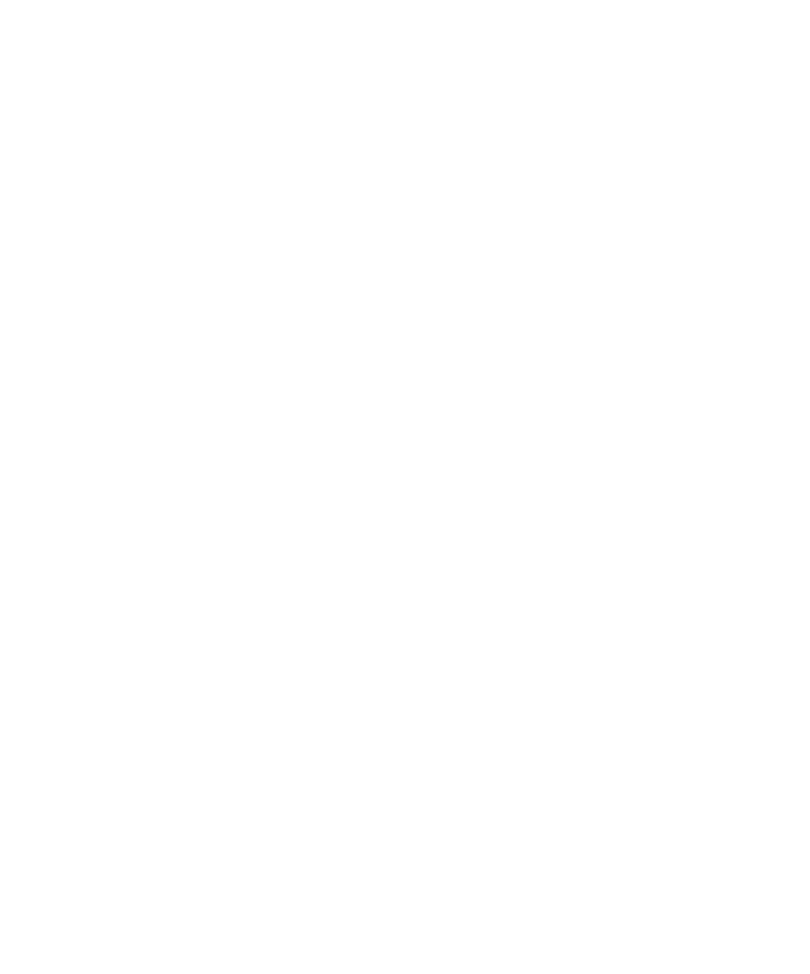 scroll, scrollTop: 0, scrollLeft: 0, axis: both 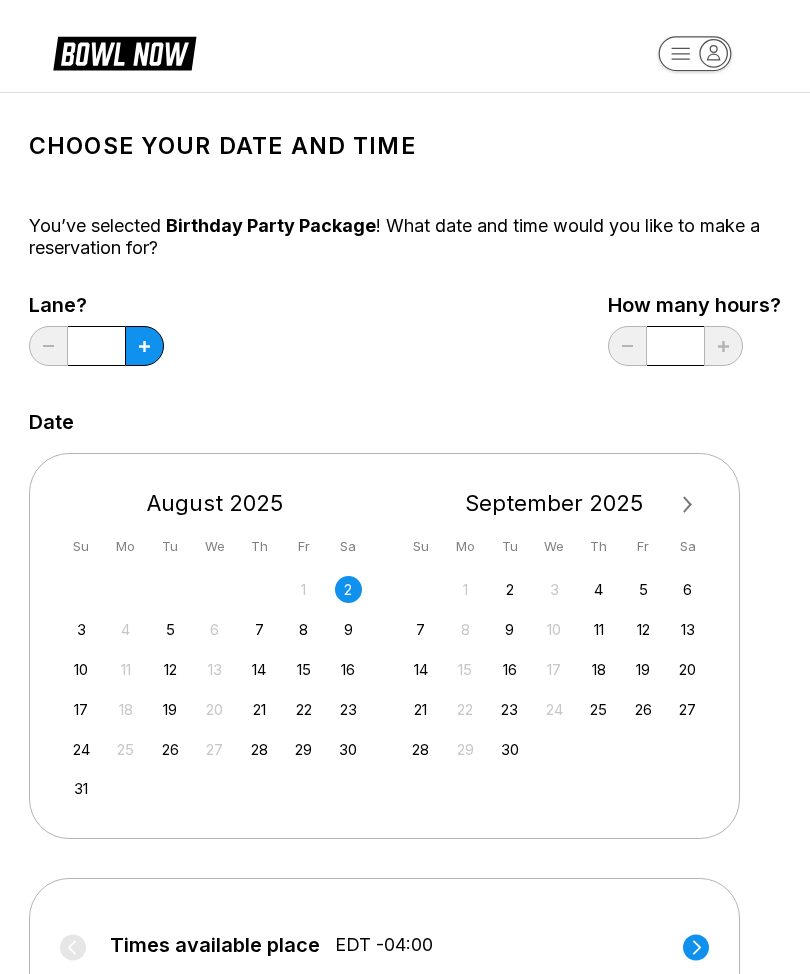 click on "2" at bounding box center (348, 589) 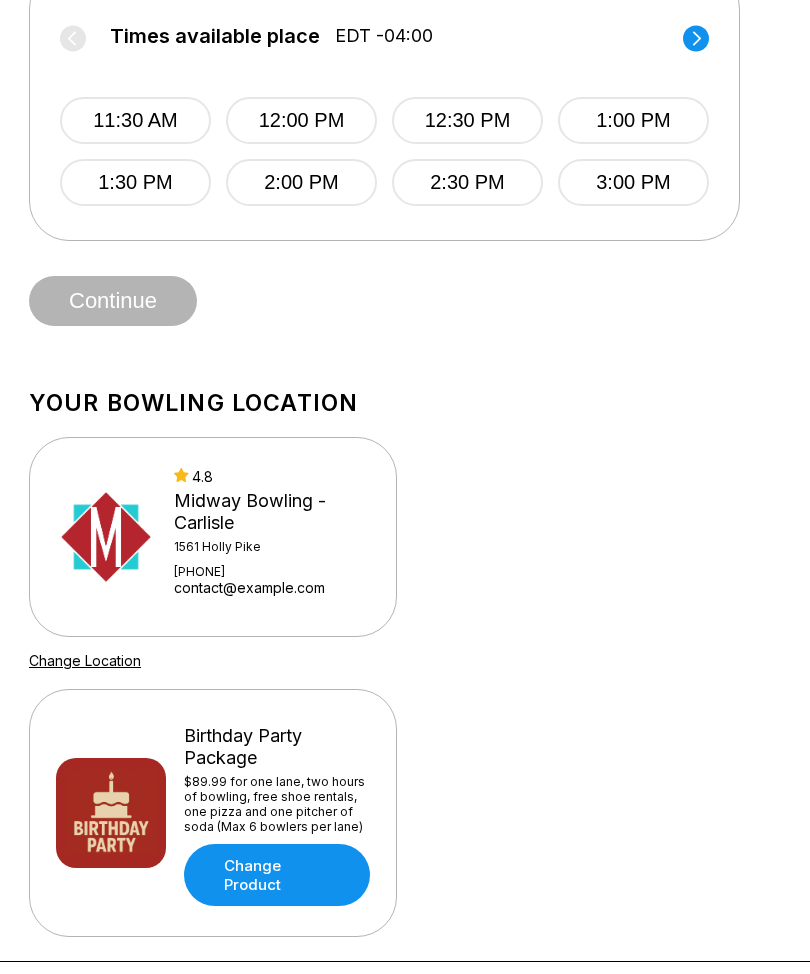 scroll, scrollTop: 909, scrollLeft: 0, axis: vertical 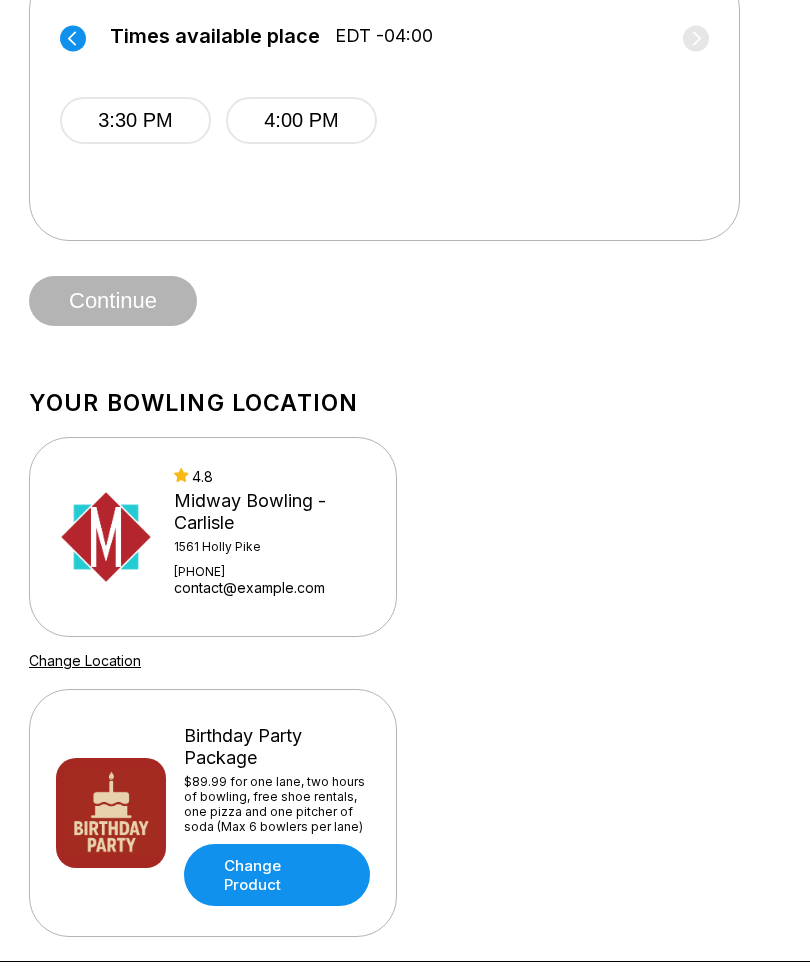 click on "4:00 PM" at bounding box center (301, 120) 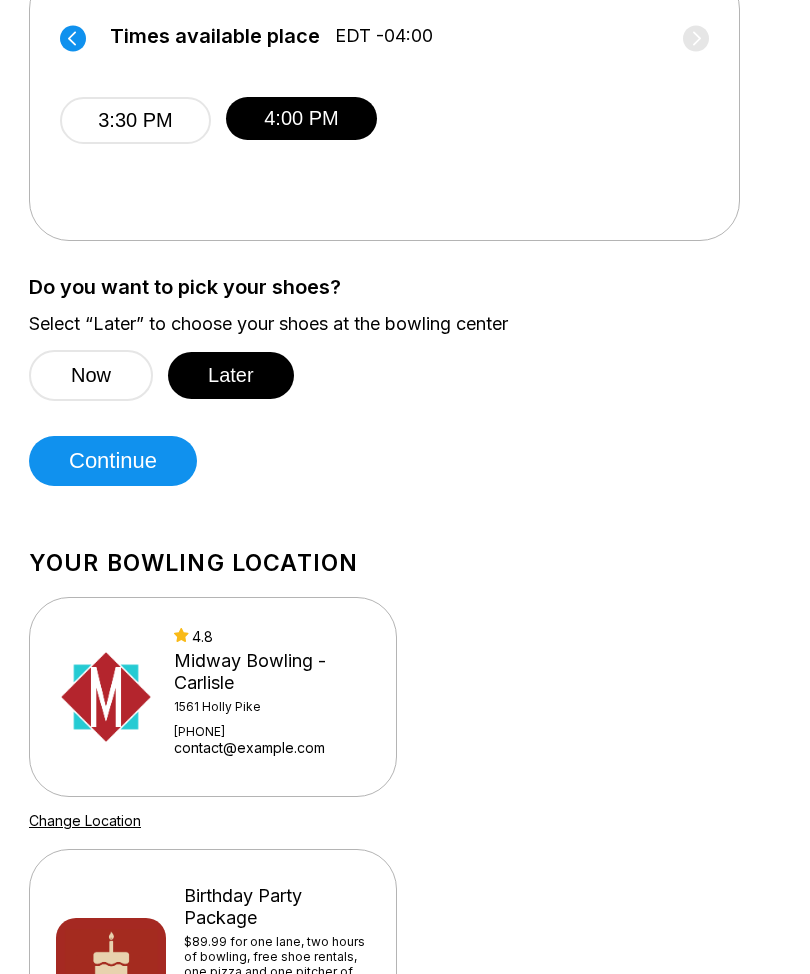 click on "Continue" at bounding box center (113, 461) 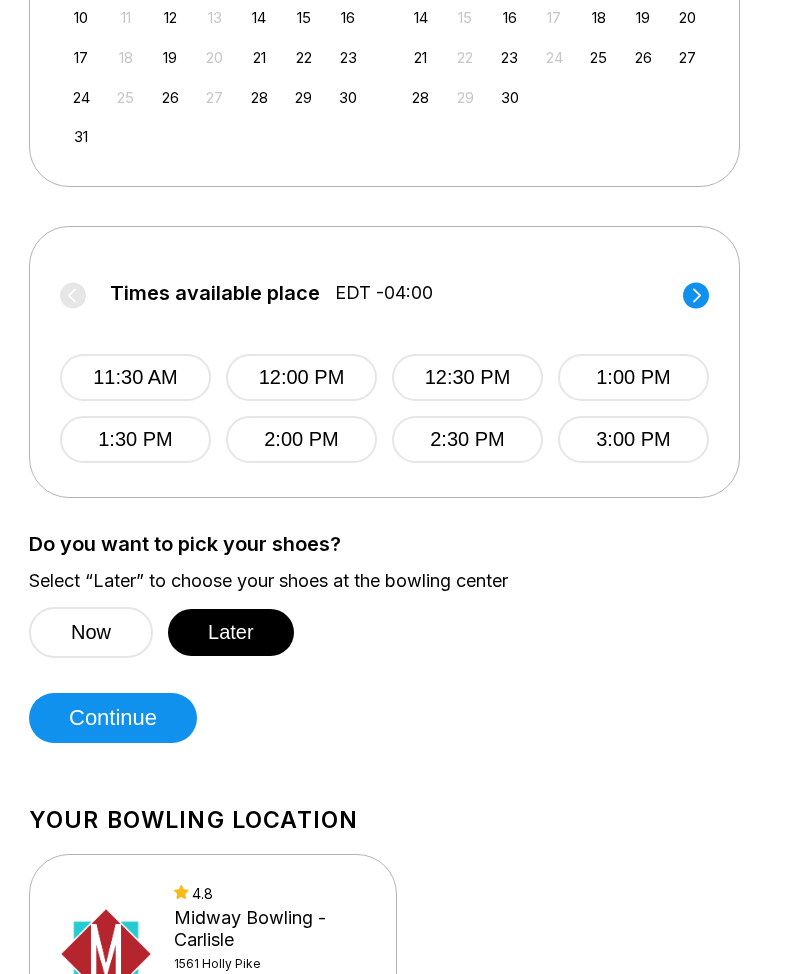 scroll, scrollTop: 672, scrollLeft: 0, axis: vertical 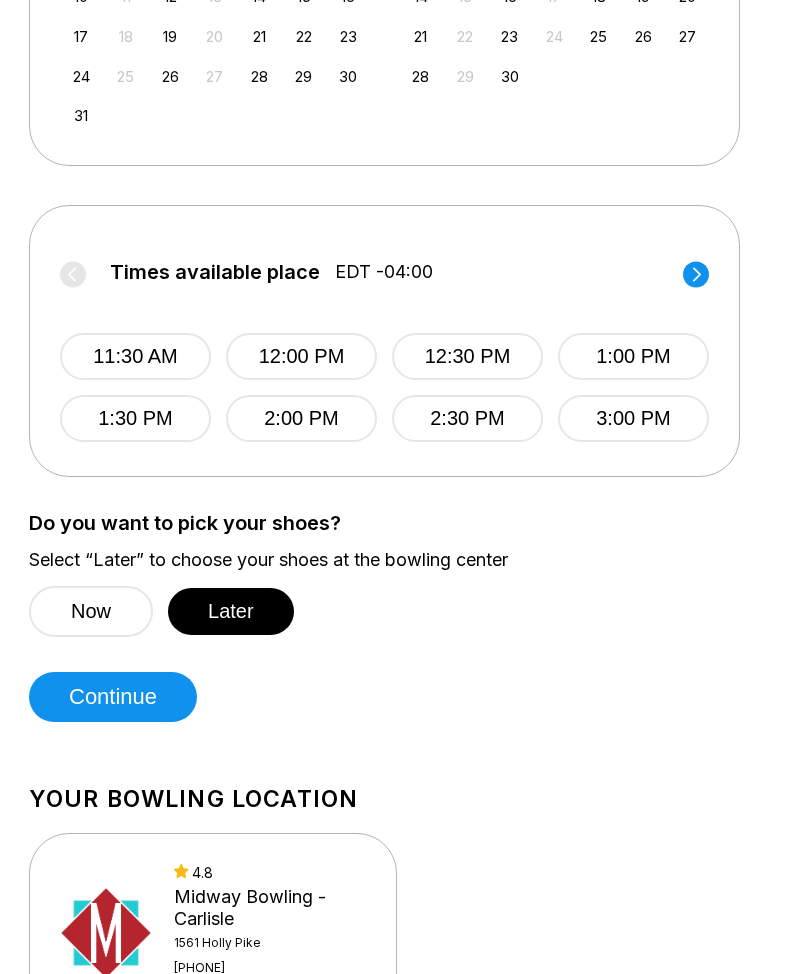 click 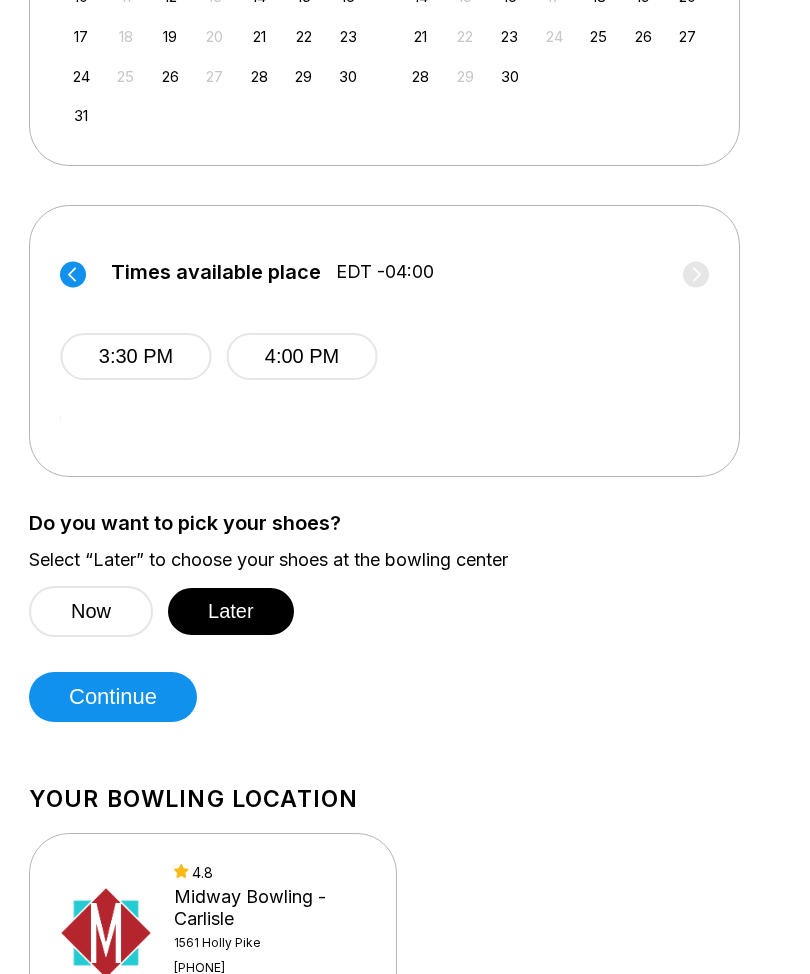 click on "4:00 PM" at bounding box center [302, 357] 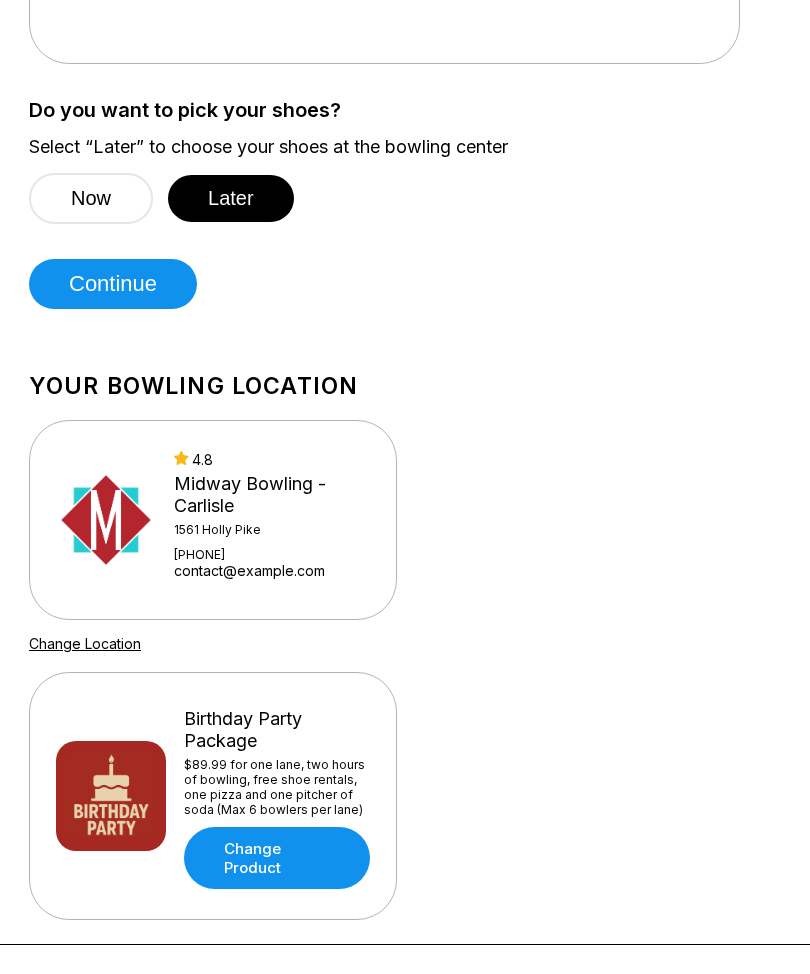 scroll, scrollTop: 1086, scrollLeft: 0, axis: vertical 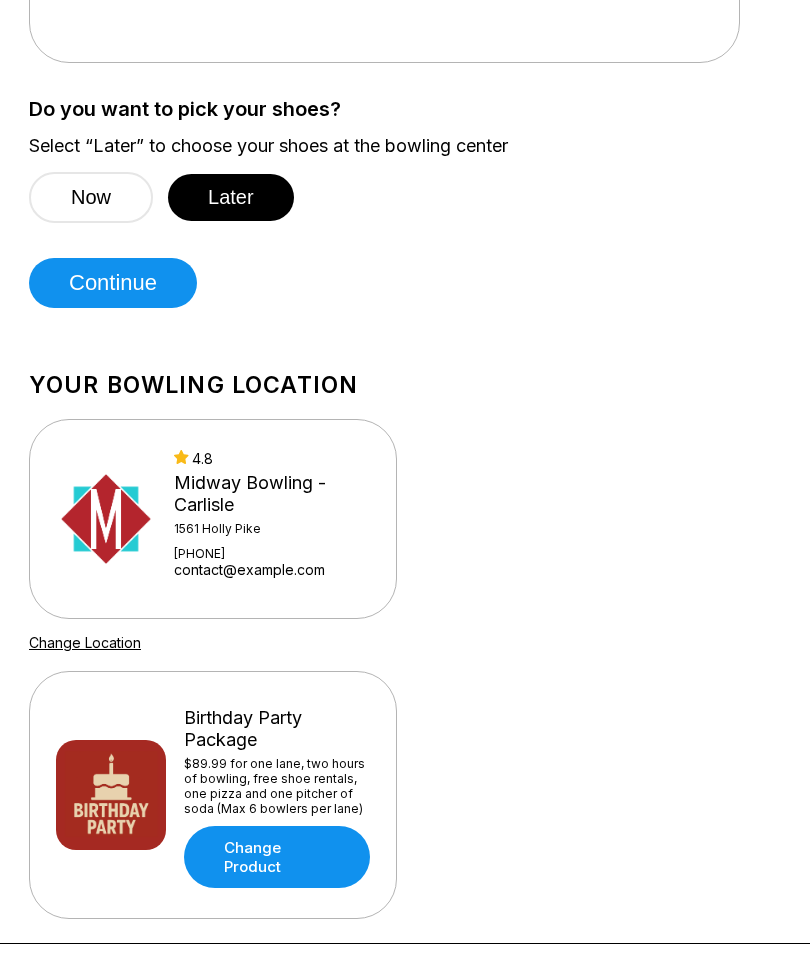 click on "Continue" at bounding box center [113, 284] 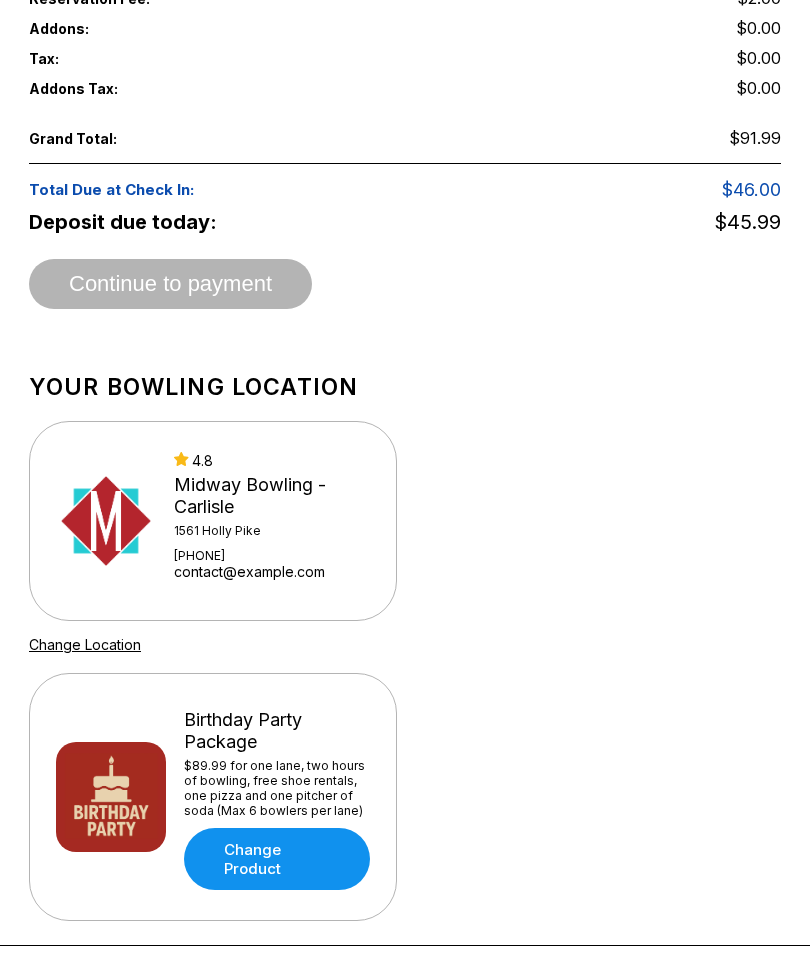 scroll, scrollTop: 995, scrollLeft: 0, axis: vertical 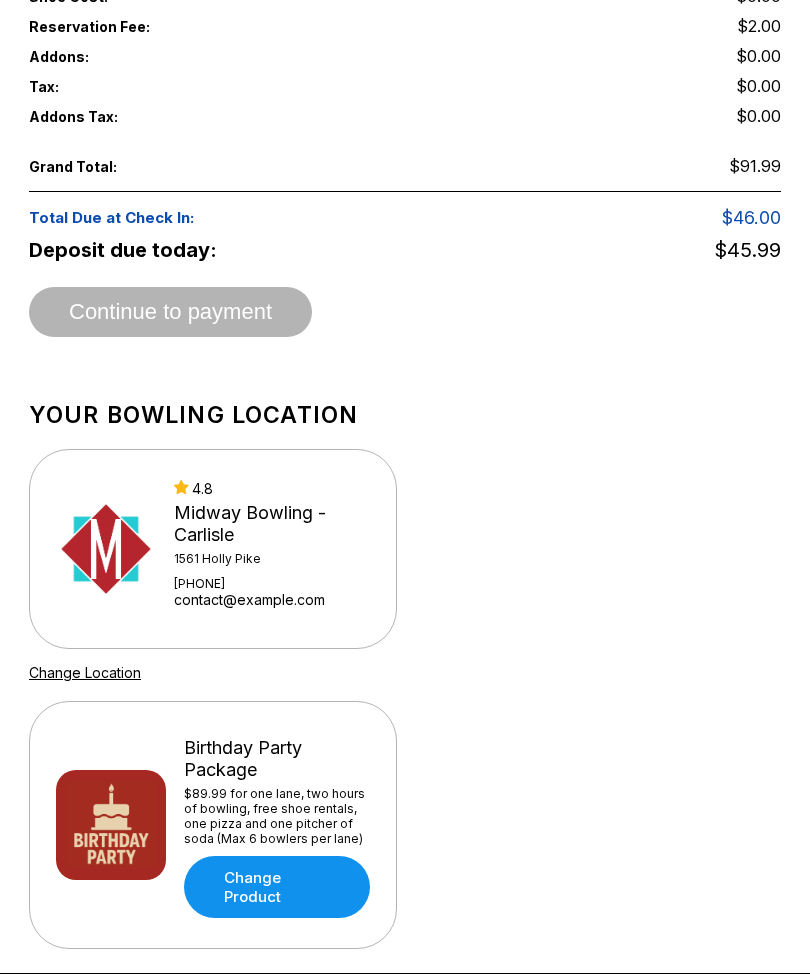 click on "Continue to payment" at bounding box center (405, 312) 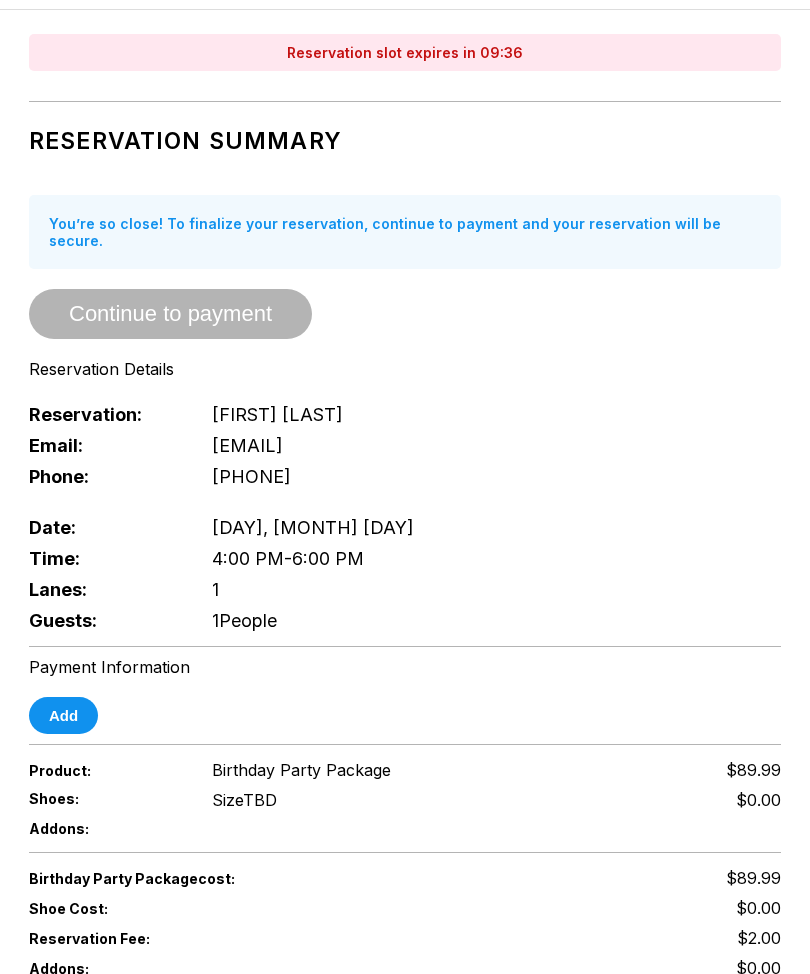 scroll, scrollTop: 83, scrollLeft: 0, axis: vertical 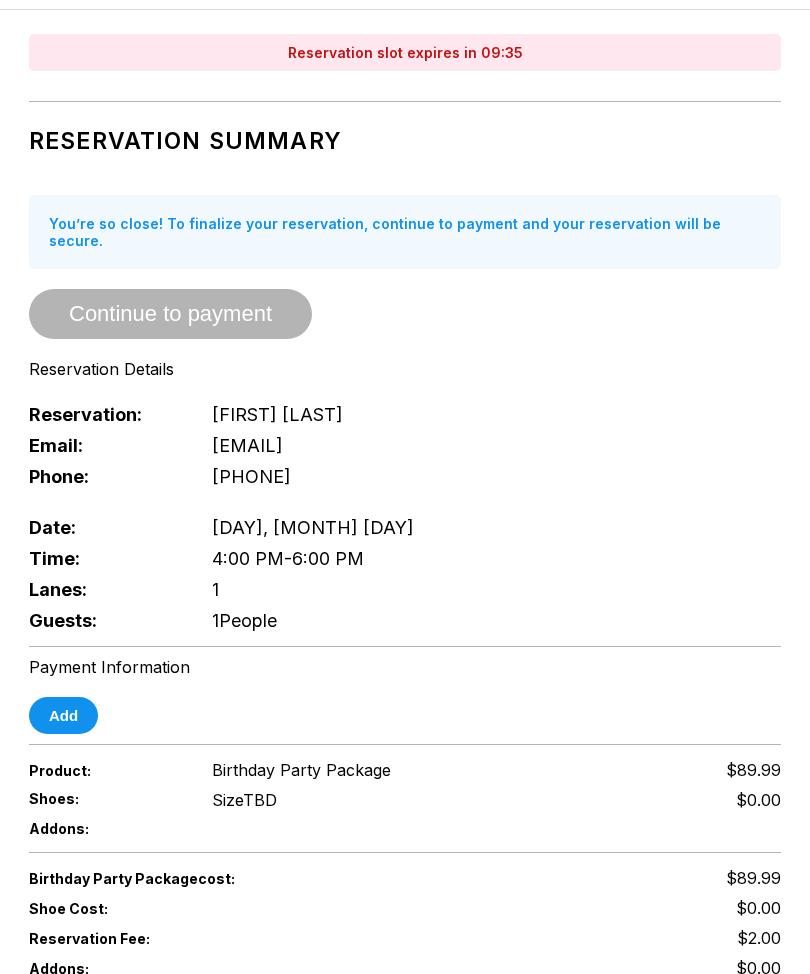 click on "Continue to payment" at bounding box center (405, 314) 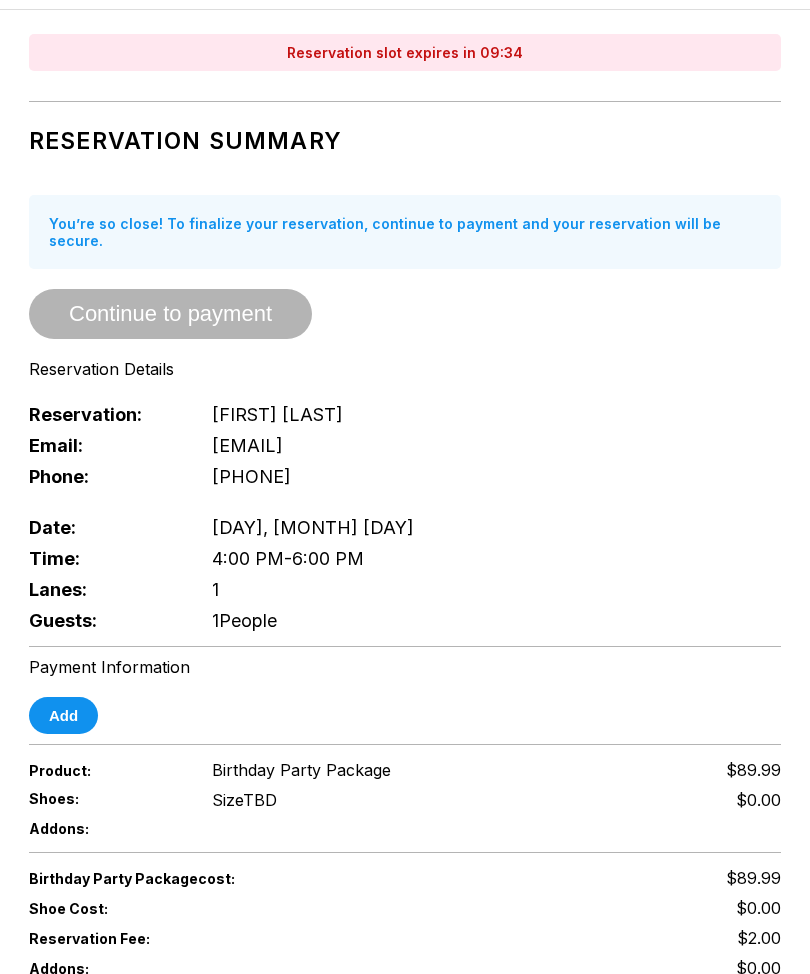 click on "Continue to payment" at bounding box center [170, 315] 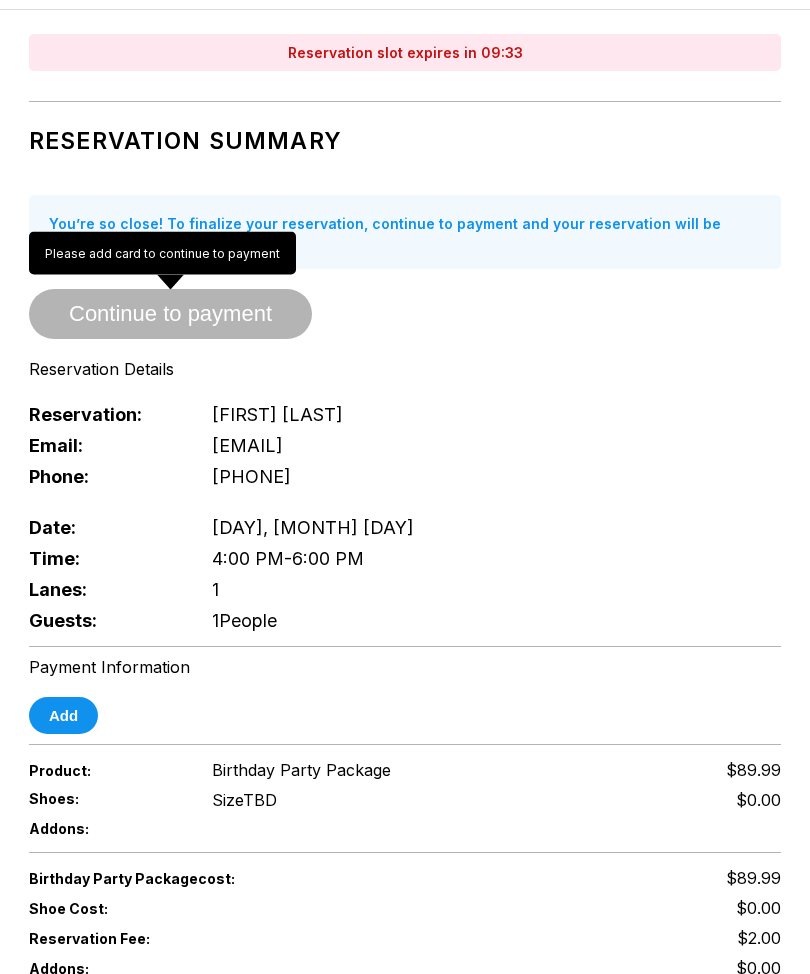 click on "Reservation: [FIRST]   [LAST]" at bounding box center [405, 414] 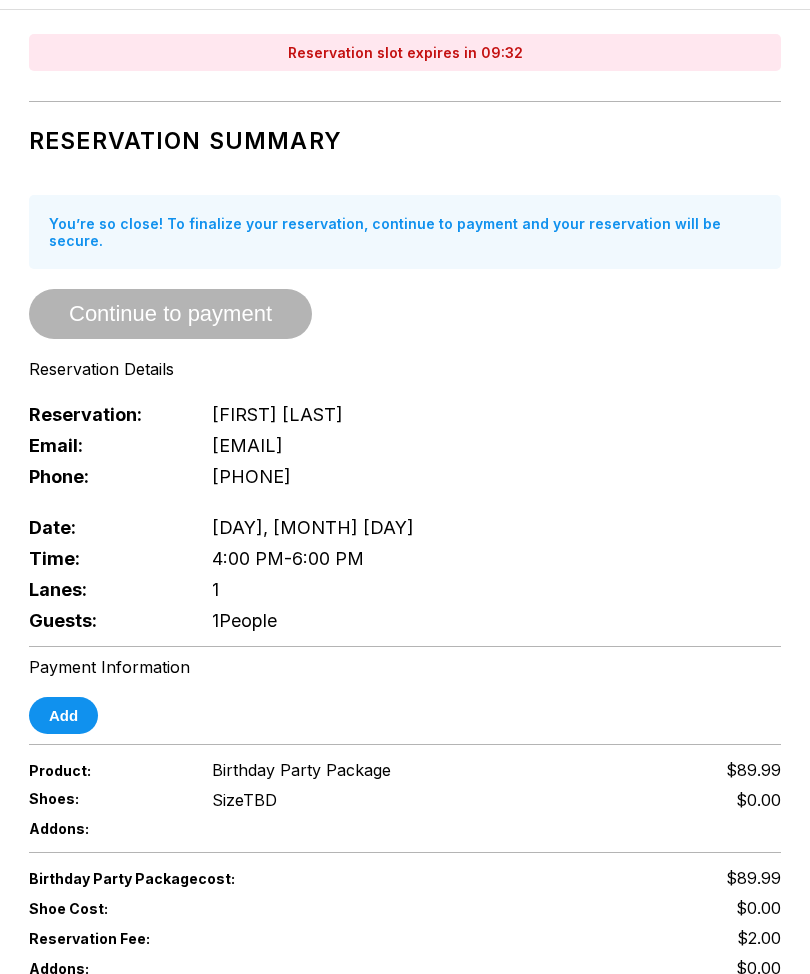 click on "Add" at bounding box center [63, 715] 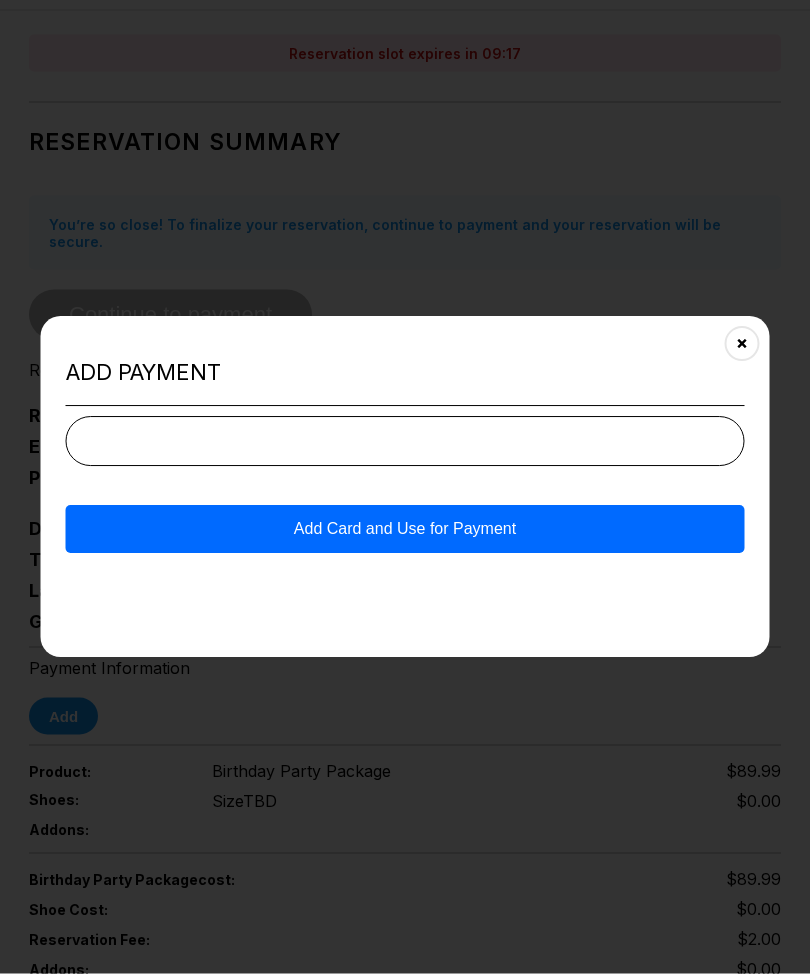 scroll, scrollTop: 83, scrollLeft: 0, axis: vertical 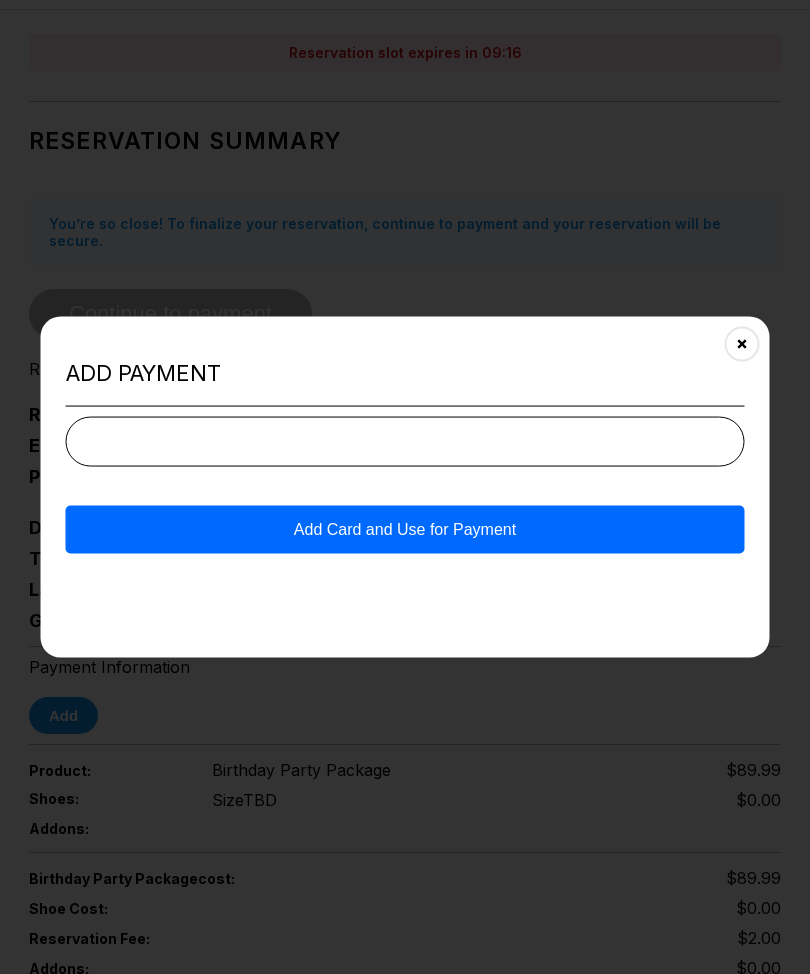 click on "Add Card and Use for Payment" at bounding box center (405, 529) 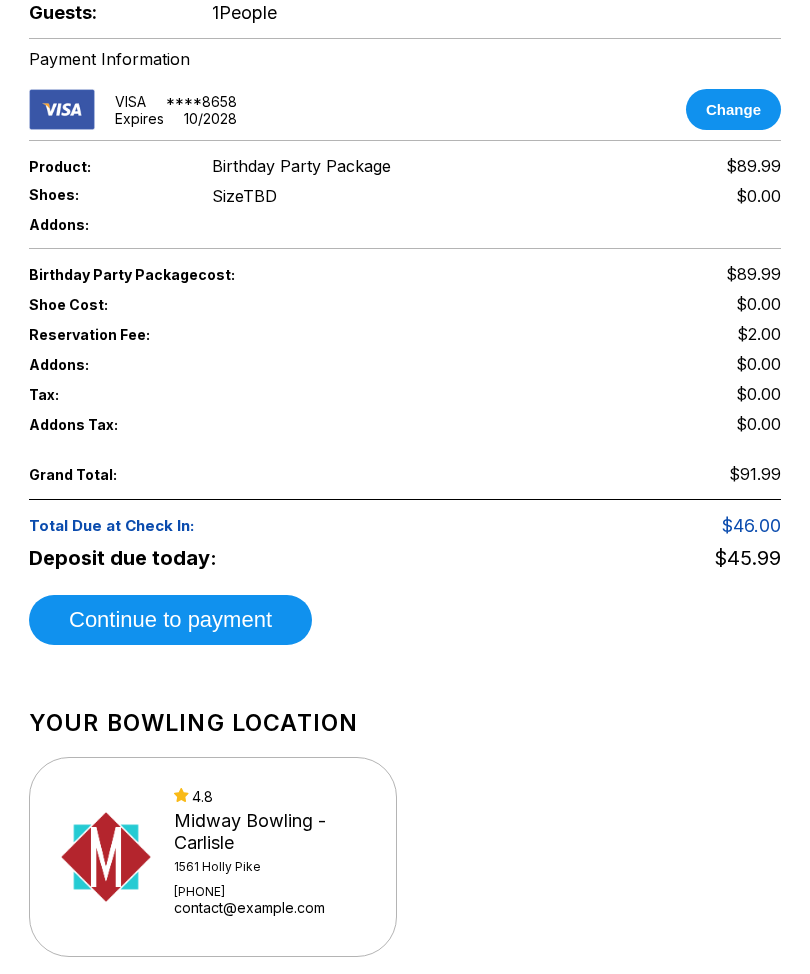 scroll, scrollTop: 691, scrollLeft: 0, axis: vertical 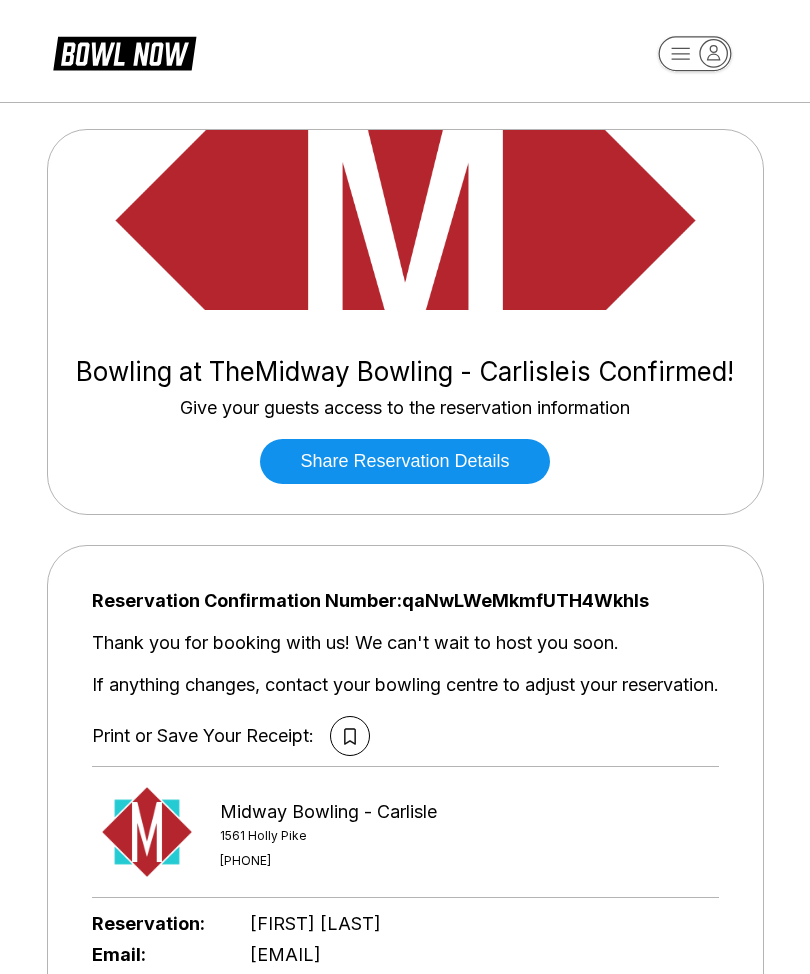 click on "Share Reservation Details" at bounding box center [404, 461] 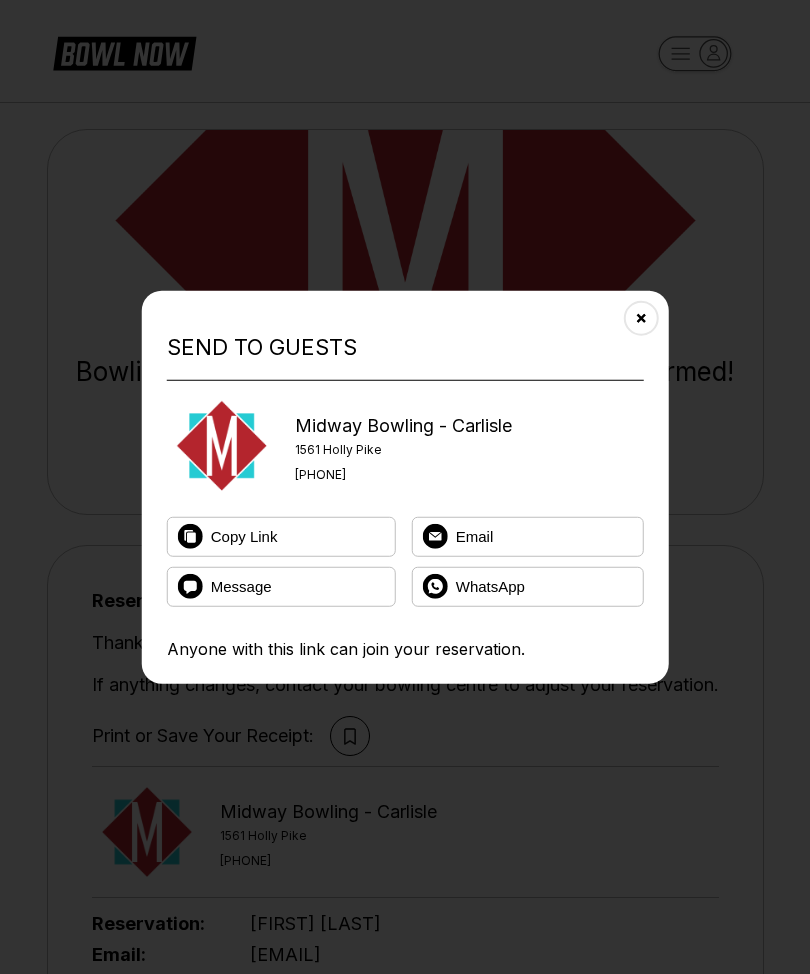 click at bounding box center [640, 318] 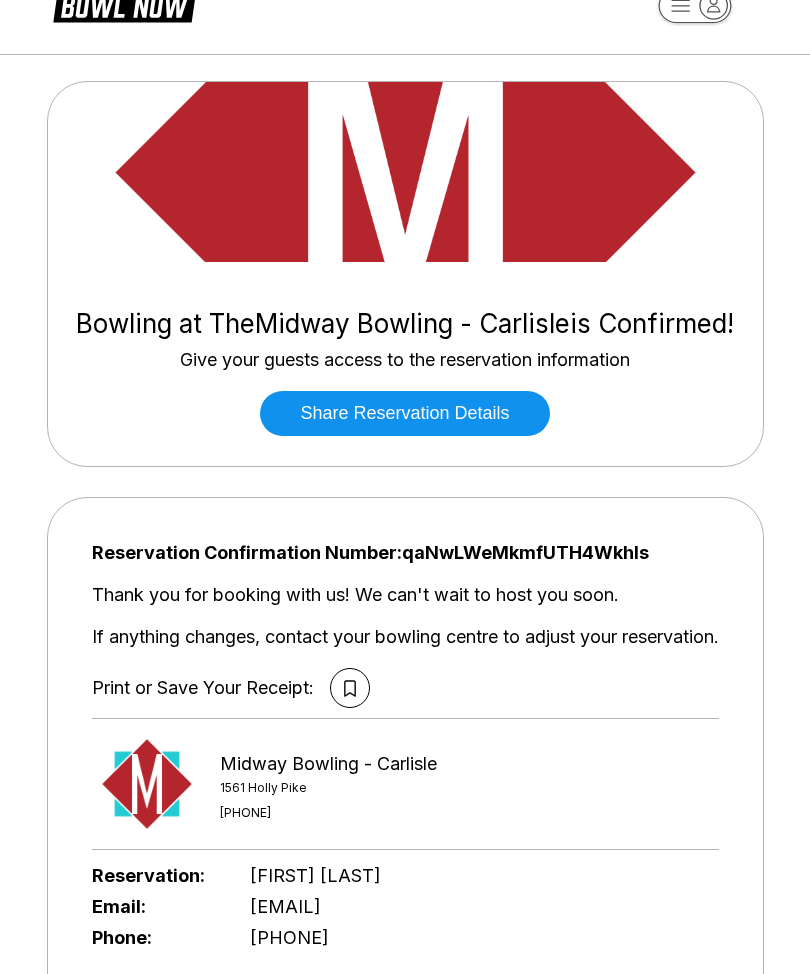 click on "Share Reservation Details" at bounding box center [404, 414] 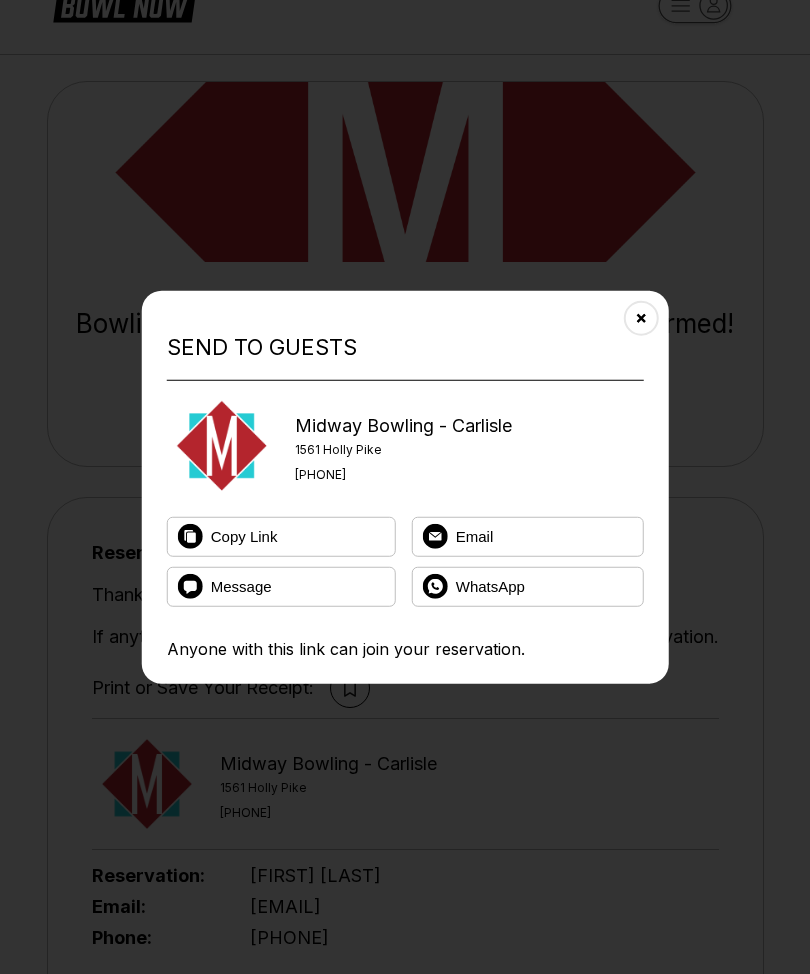 click on "Email" at bounding box center [244, 536] 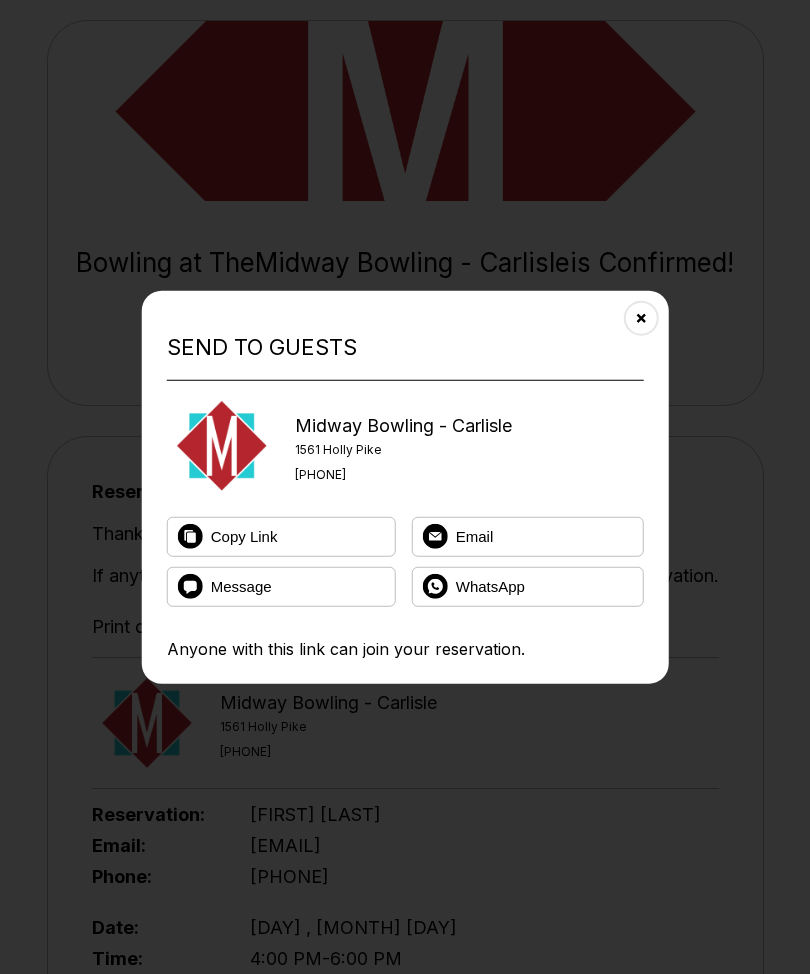 scroll, scrollTop: 113, scrollLeft: 0, axis: vertical 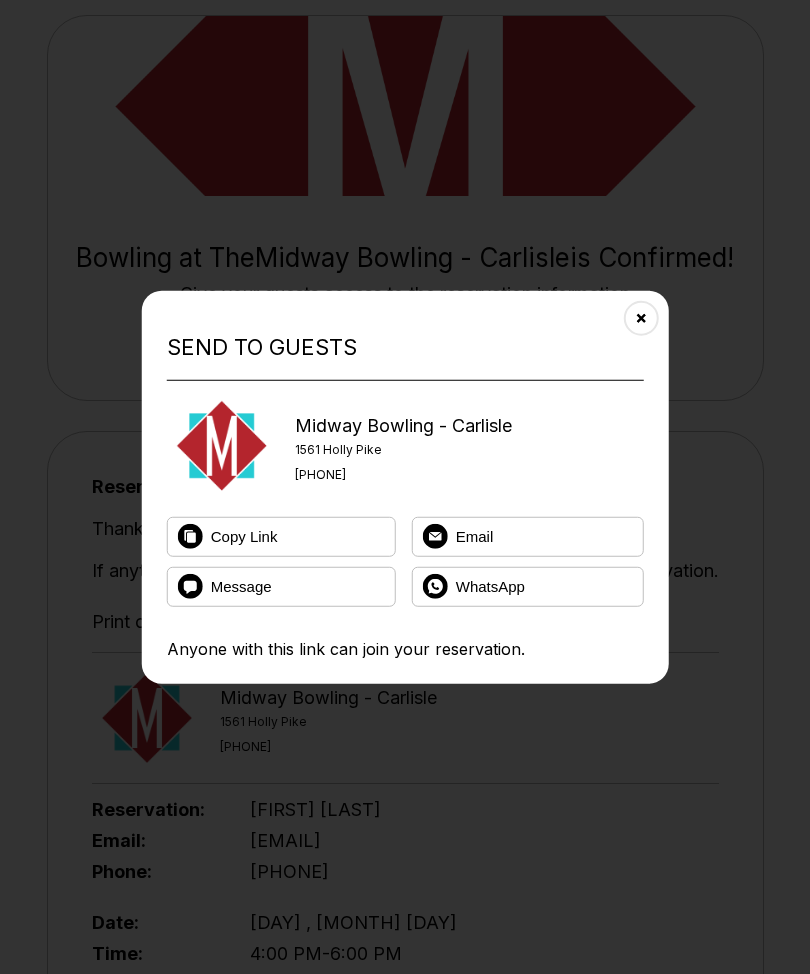 click 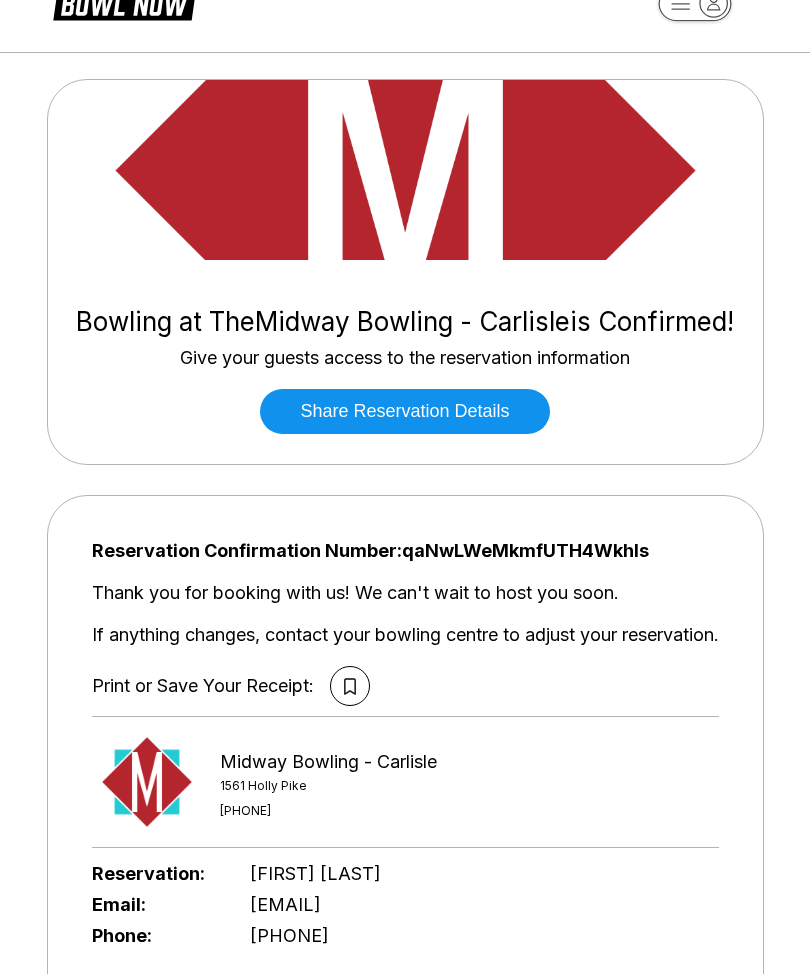 scroll, scrollTop: 0, scrollLeft: 0, axis: both 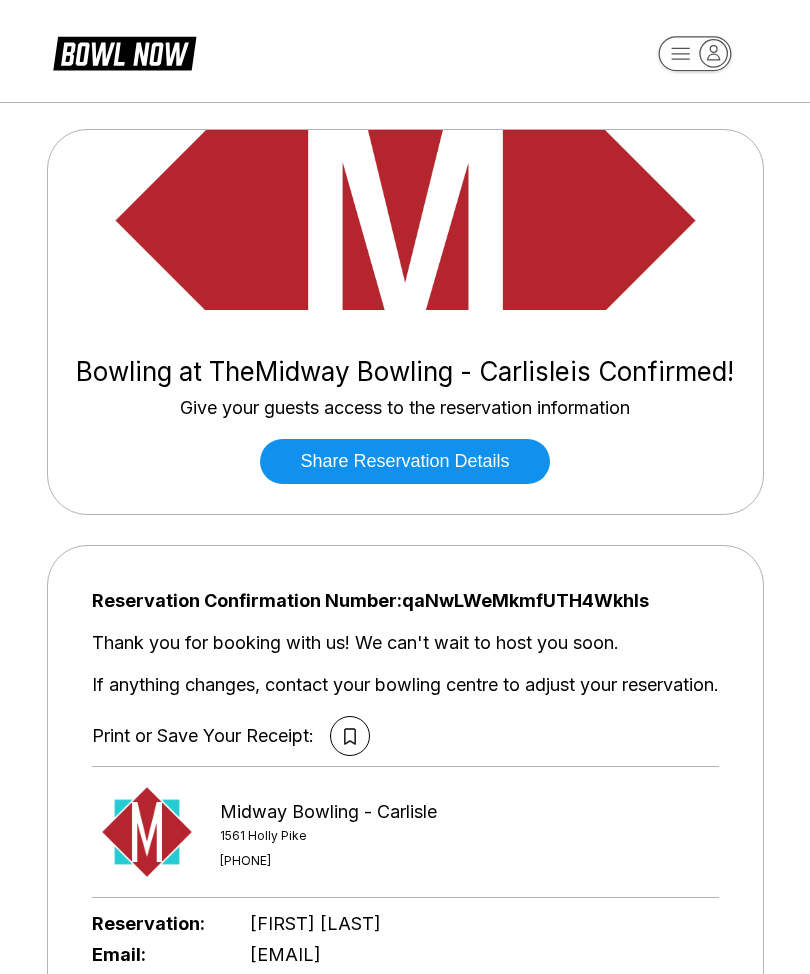 click at bounding box center (405, 220) 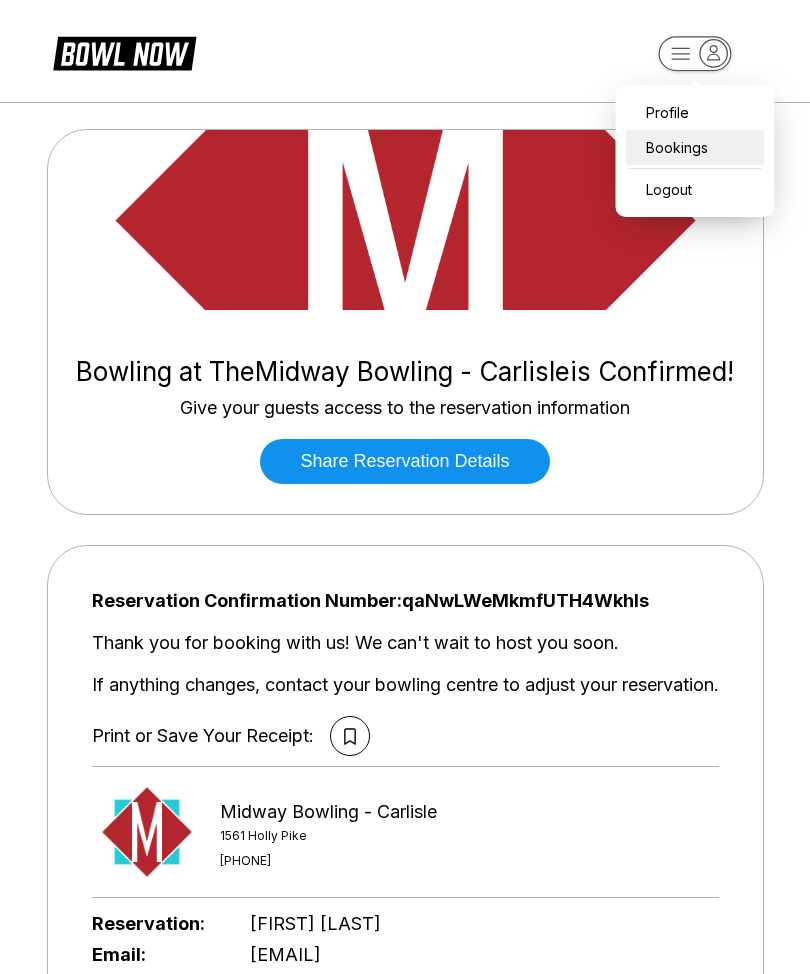 click on "Bookings" at bounding box center (695, 147) 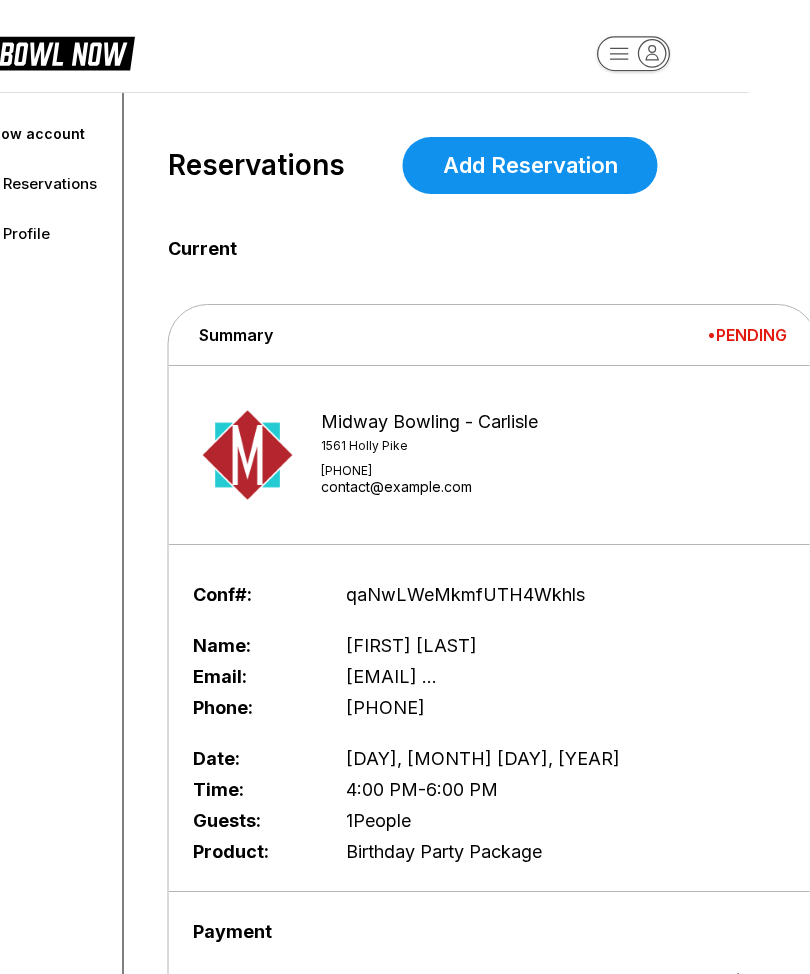 scroll, scrollTop: 0, scrollLeft: 0, axis: both 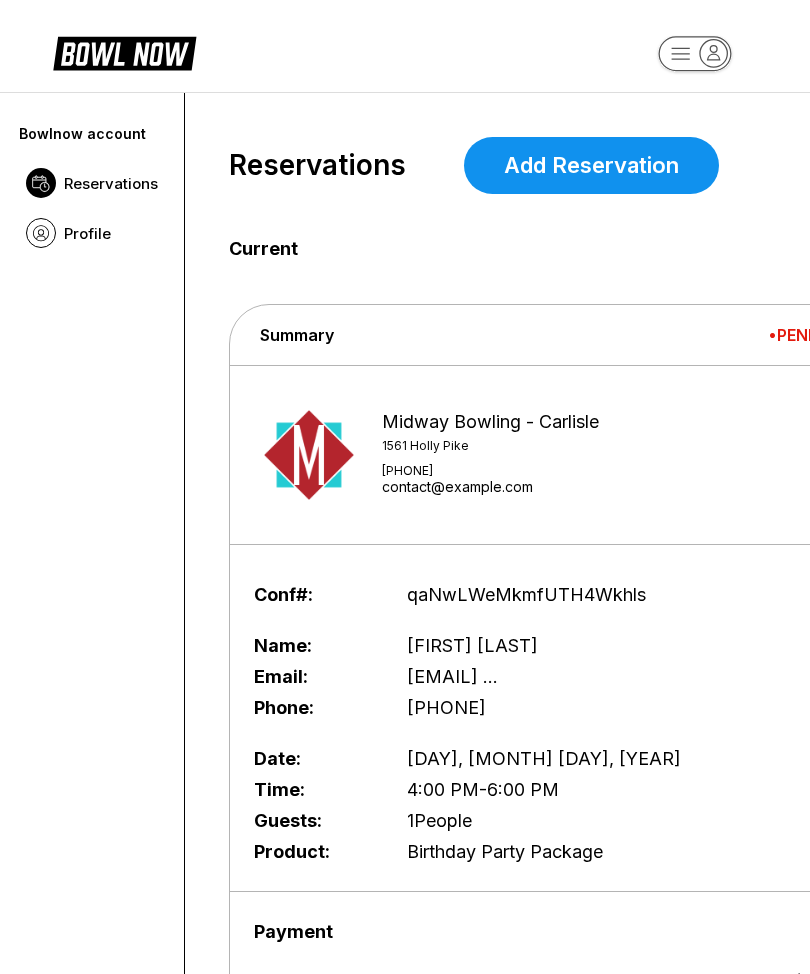 click 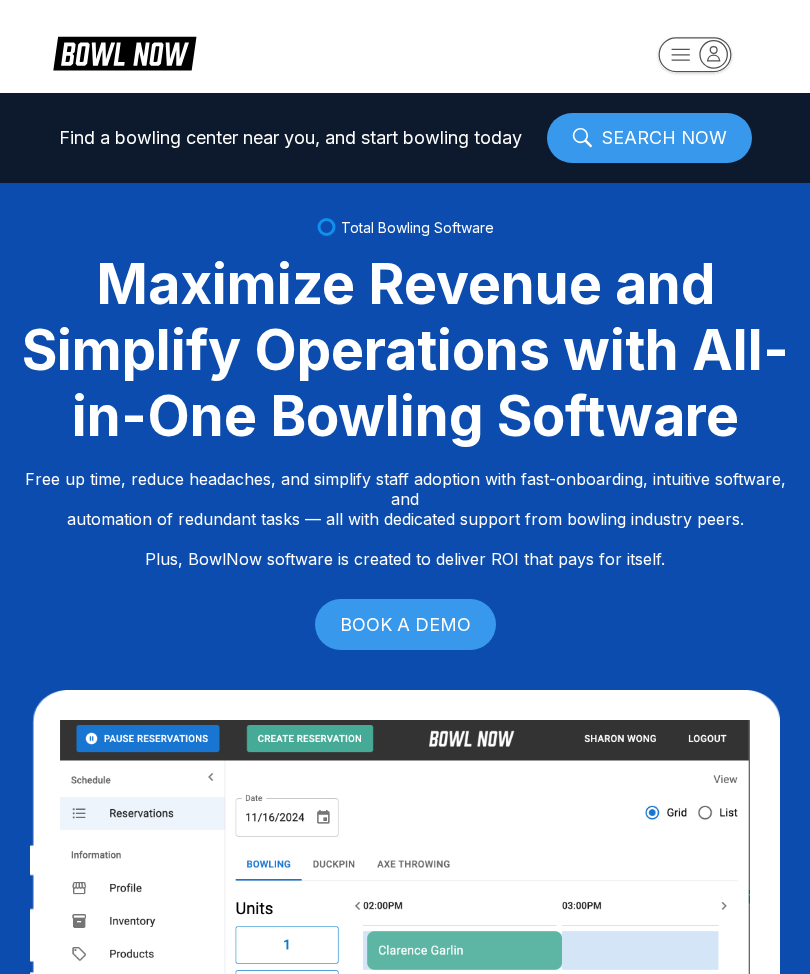 click 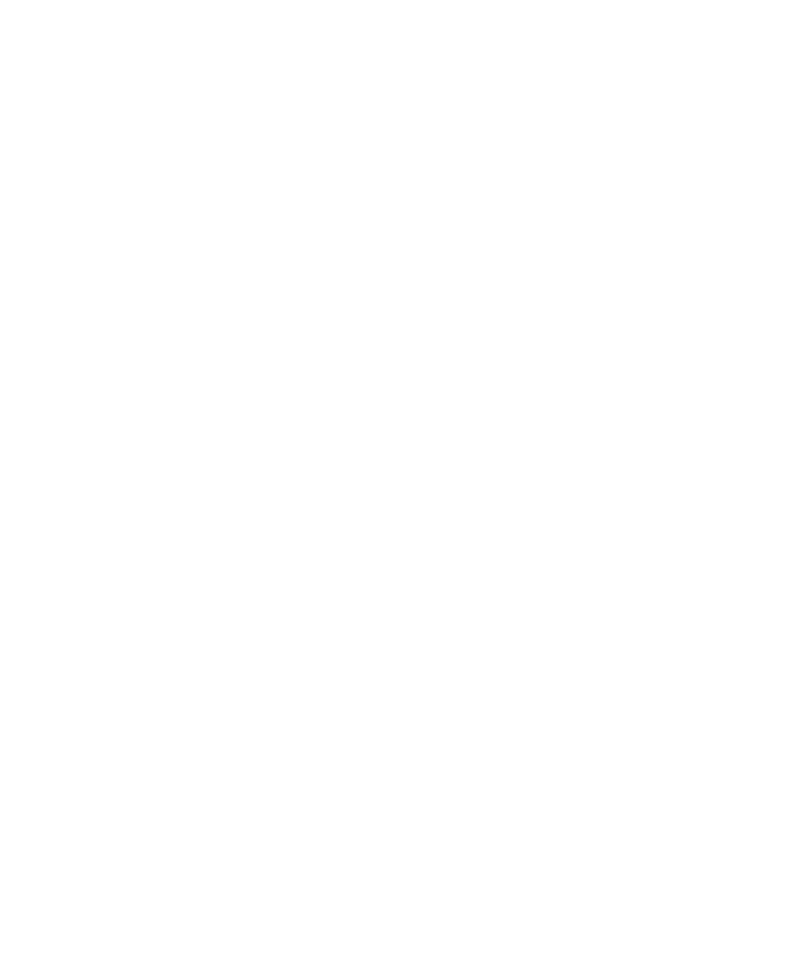scroll, scrollTop: 0, scrollLeft: 0, axis: both 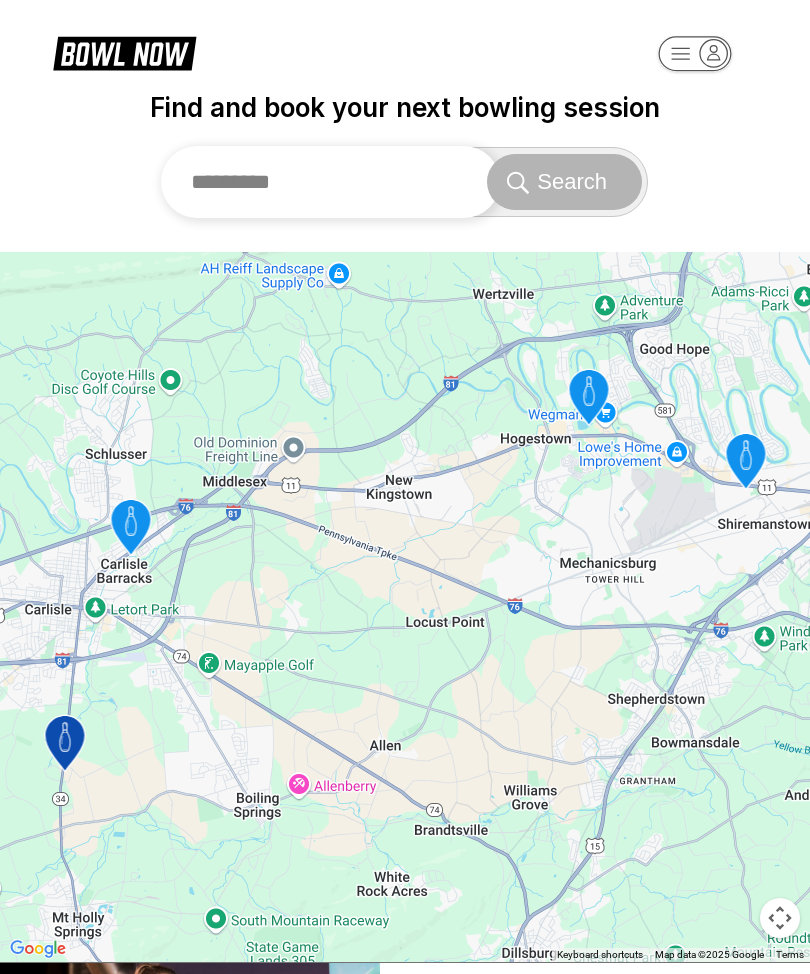 click at bounding box center (330, 182) 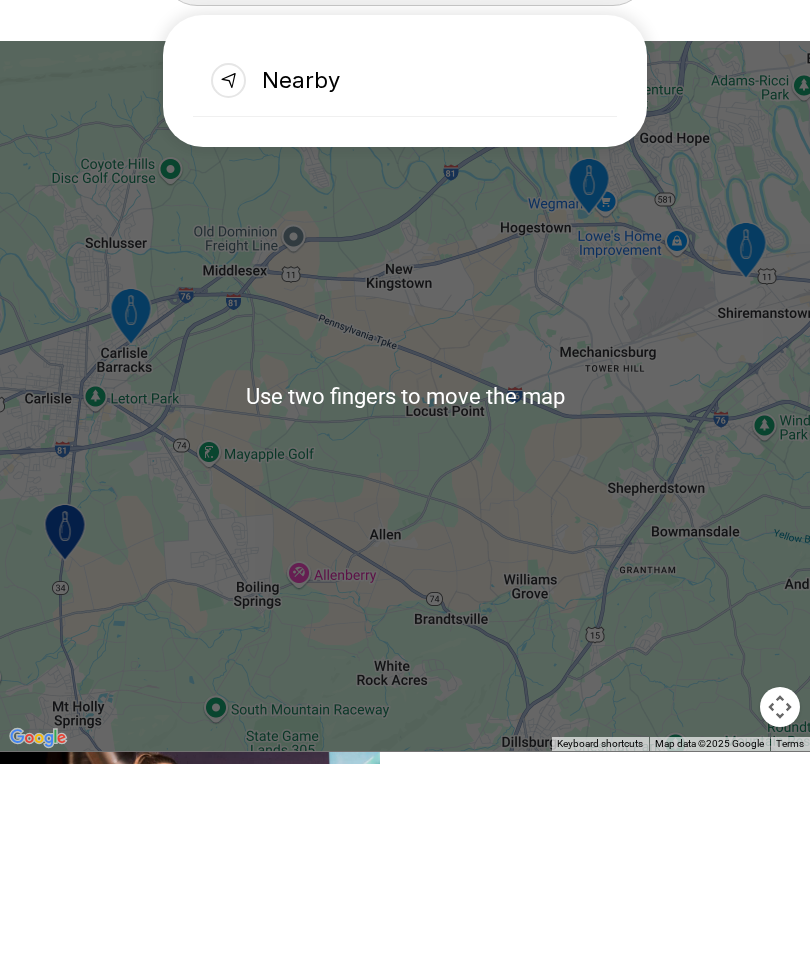 scroll, scrollTop: 211, scrollLeft: 0, axis: vertical 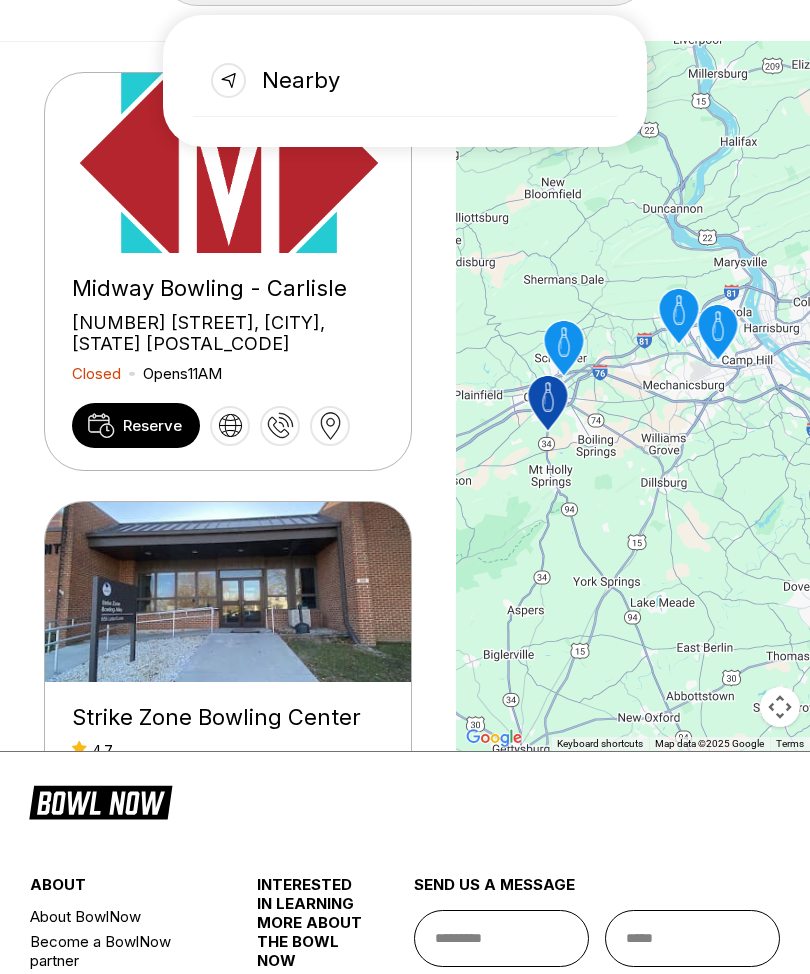 click at bounding box center (229, 163) 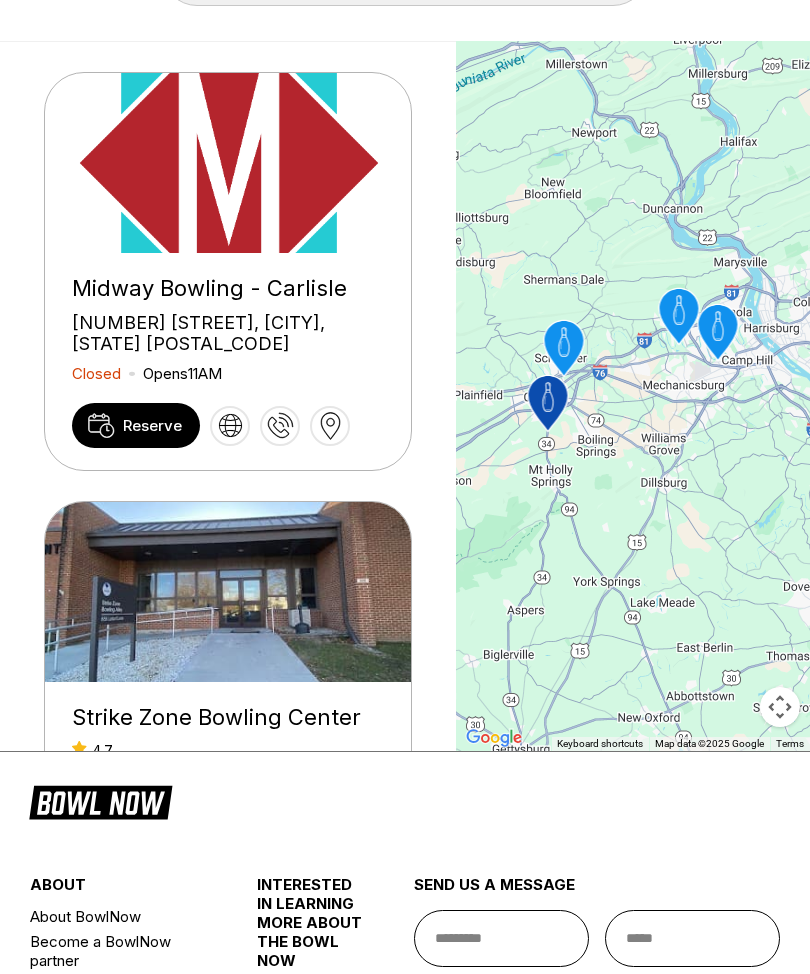 click at bounding box center (229, 163) 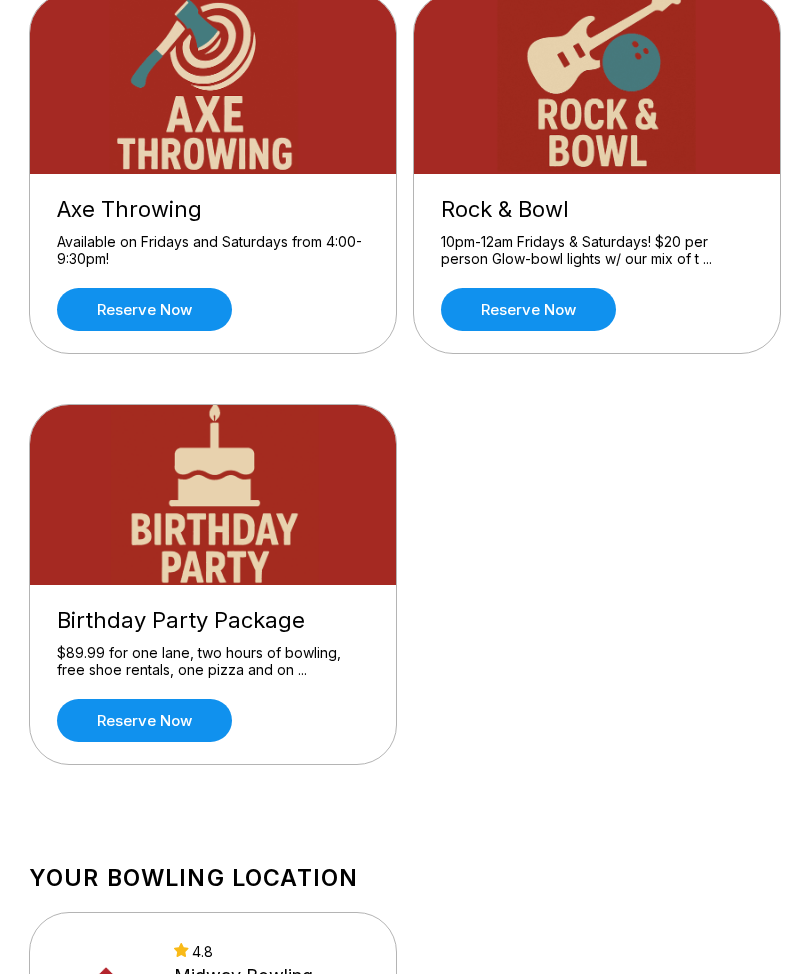 scroll, scrollTop: 628, scrollLeft: 0, axis: vertical 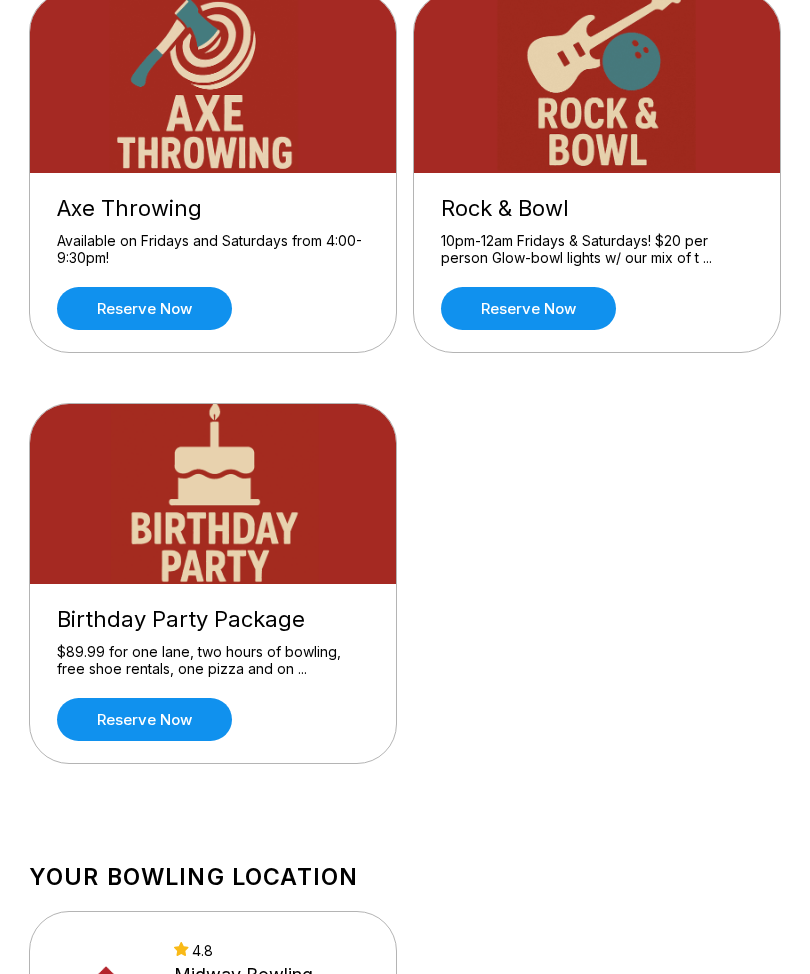 click at bounding box center [214, 495] 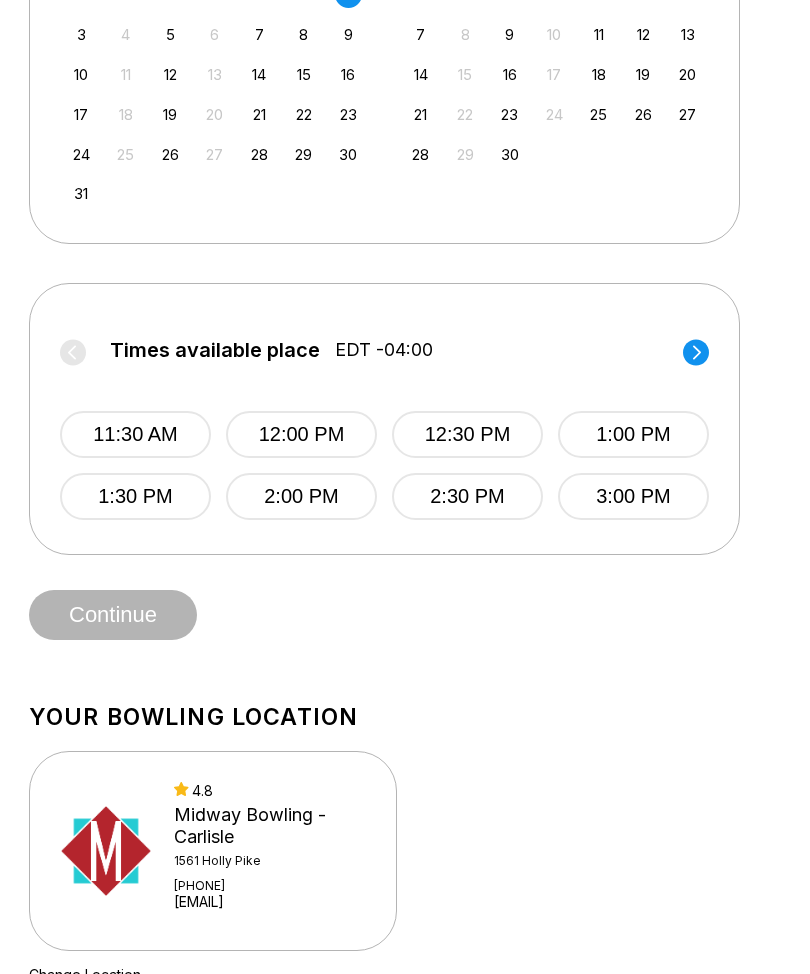 scroll, scrollTop: 595, scrollLeft: 0, axis: vertical 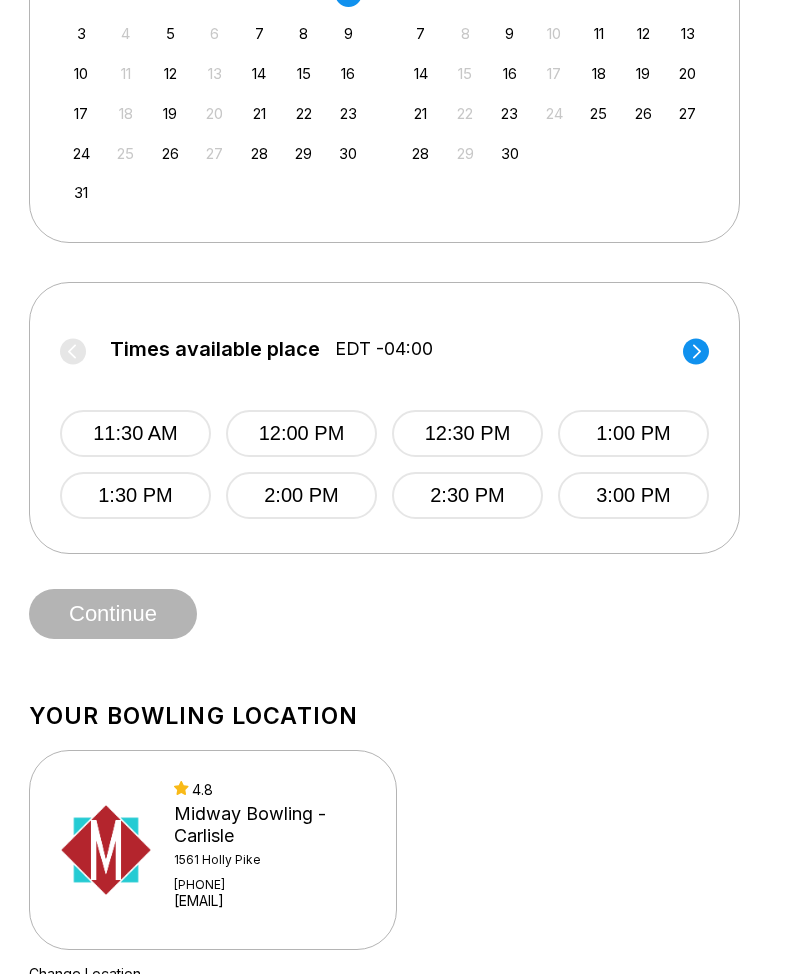click 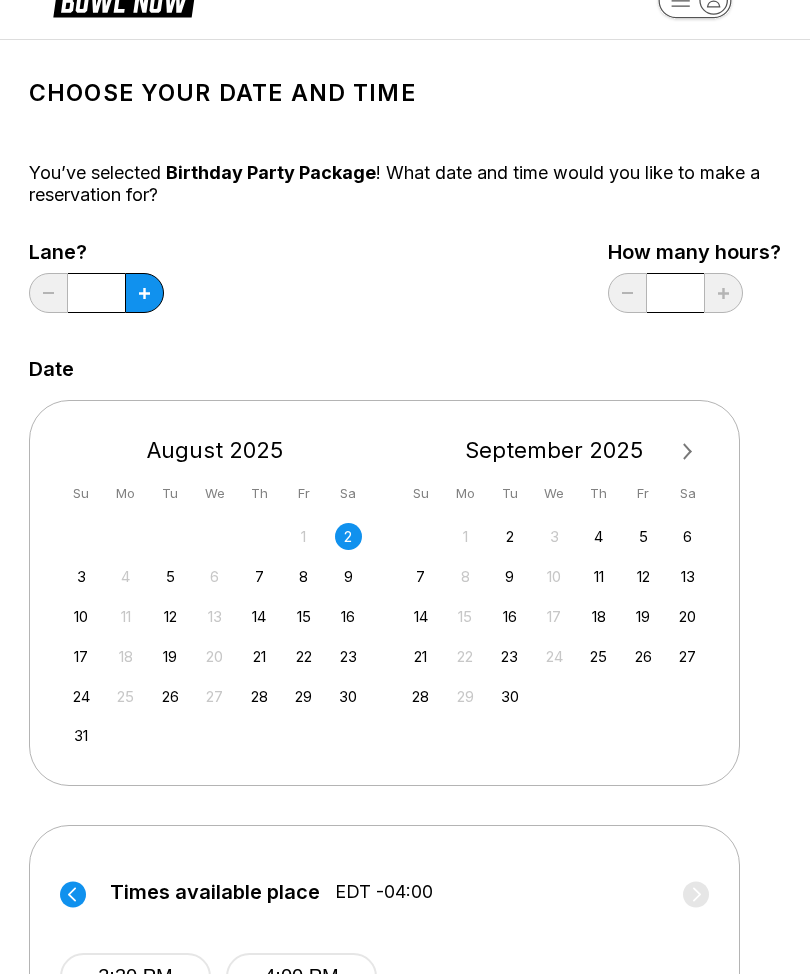 scroll, scrollTop: 0, scrollLeft: 0, axis: both 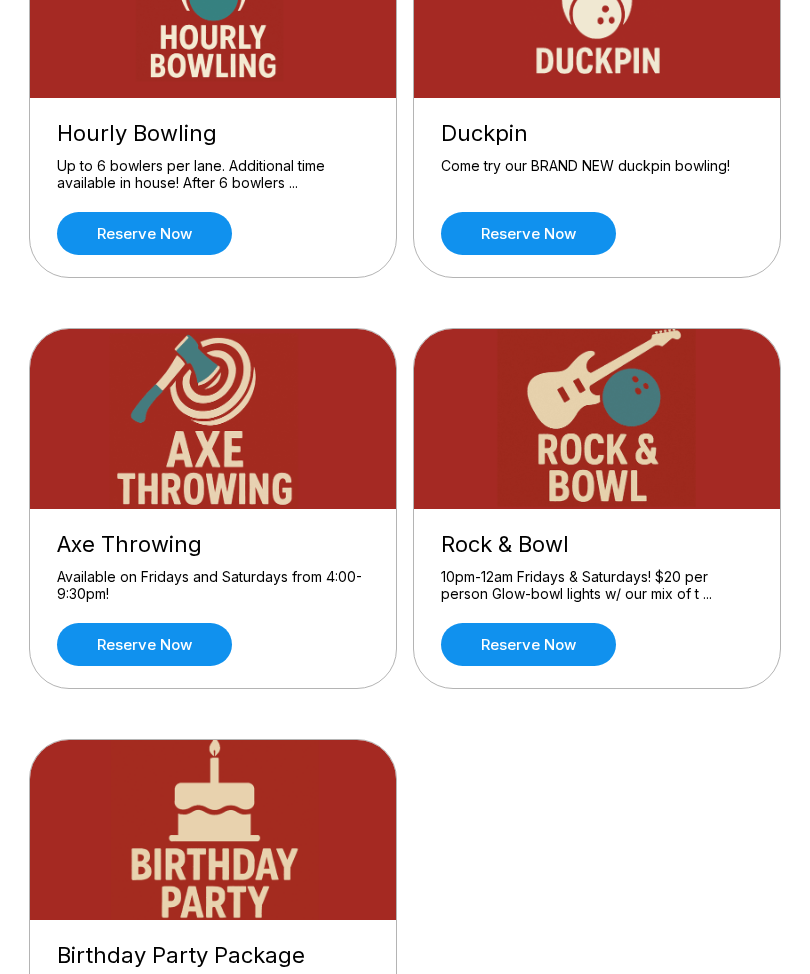 click on "10pm-12am Fridays & Saturdays!
$20 per person
Glow-bowl lights w/ our mix of t ..." at bounding box center [597, 585] 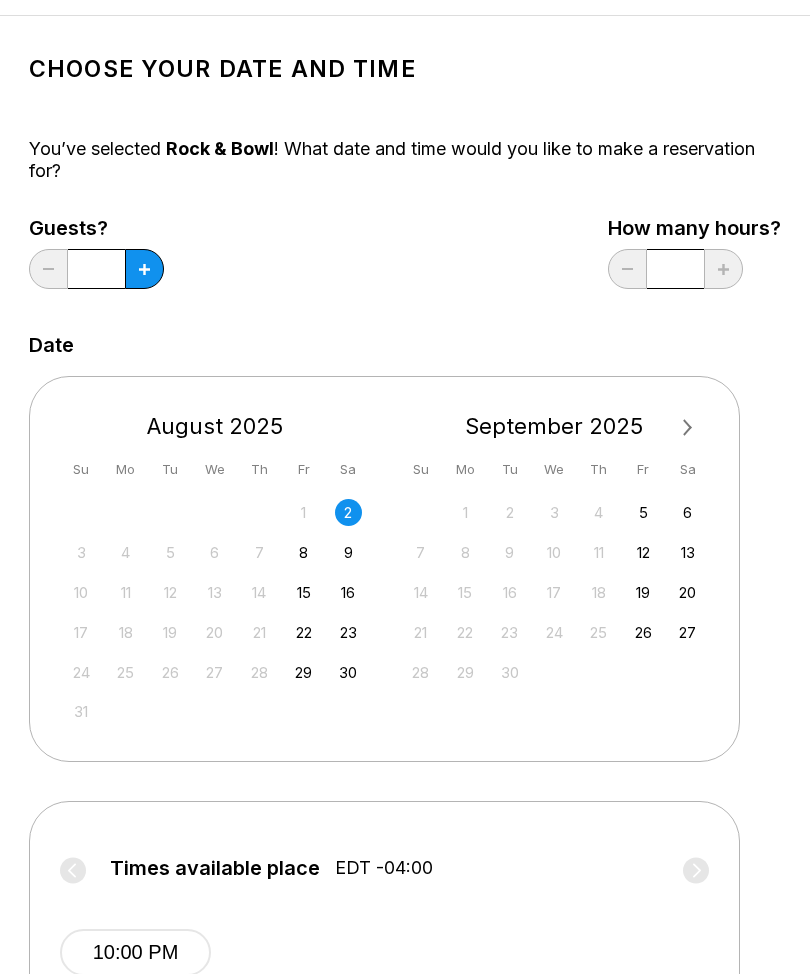 scroll, scrollTop: 0, scrollLeft: 0, axis: both 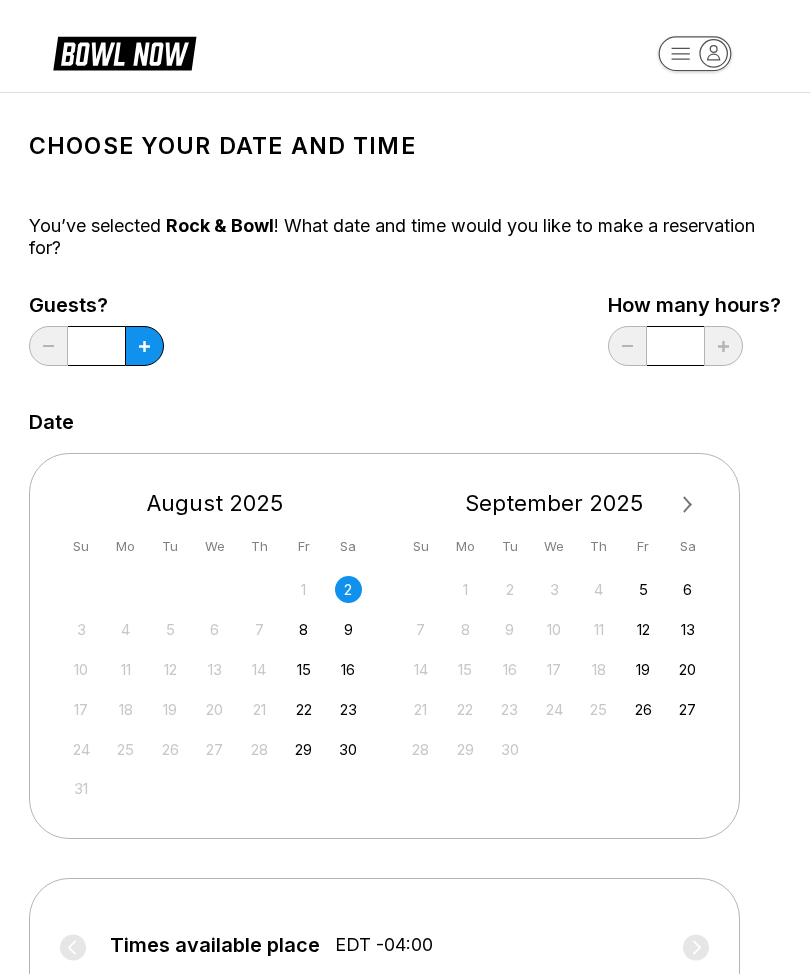click 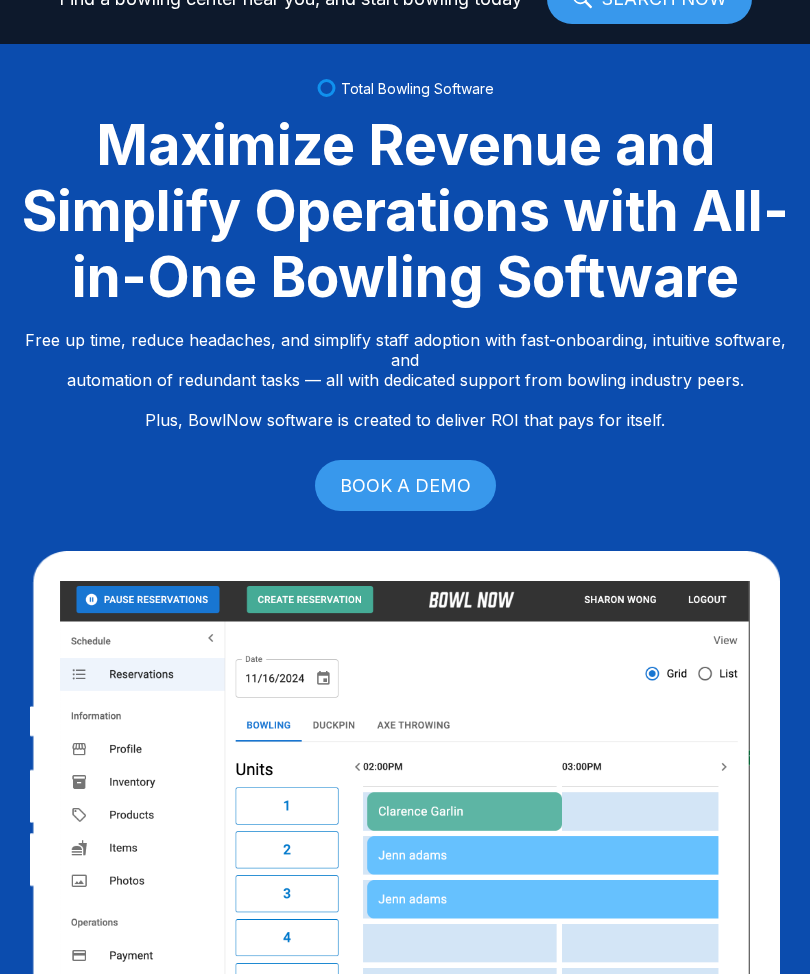 scroll, scrollTop: 0, scrollLeft: 0, axis: both 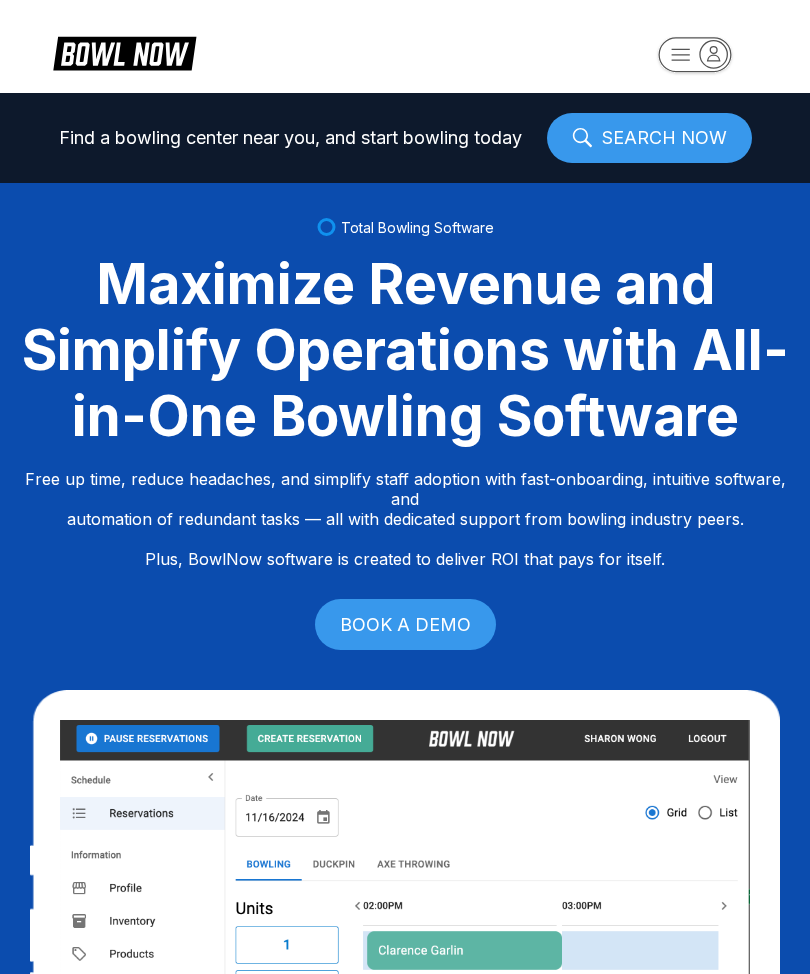 click on "SEARCH NOW" at bounding box center [649, 138] 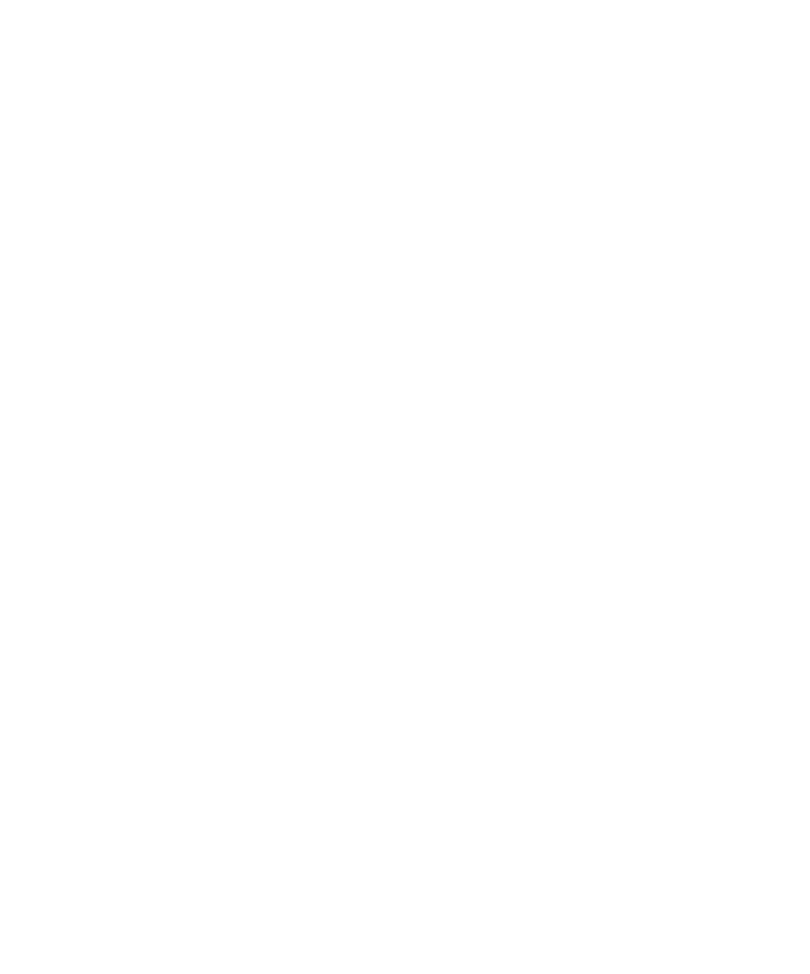 scroll, scrollTop: 0, scrollLeft: 0, axis: both 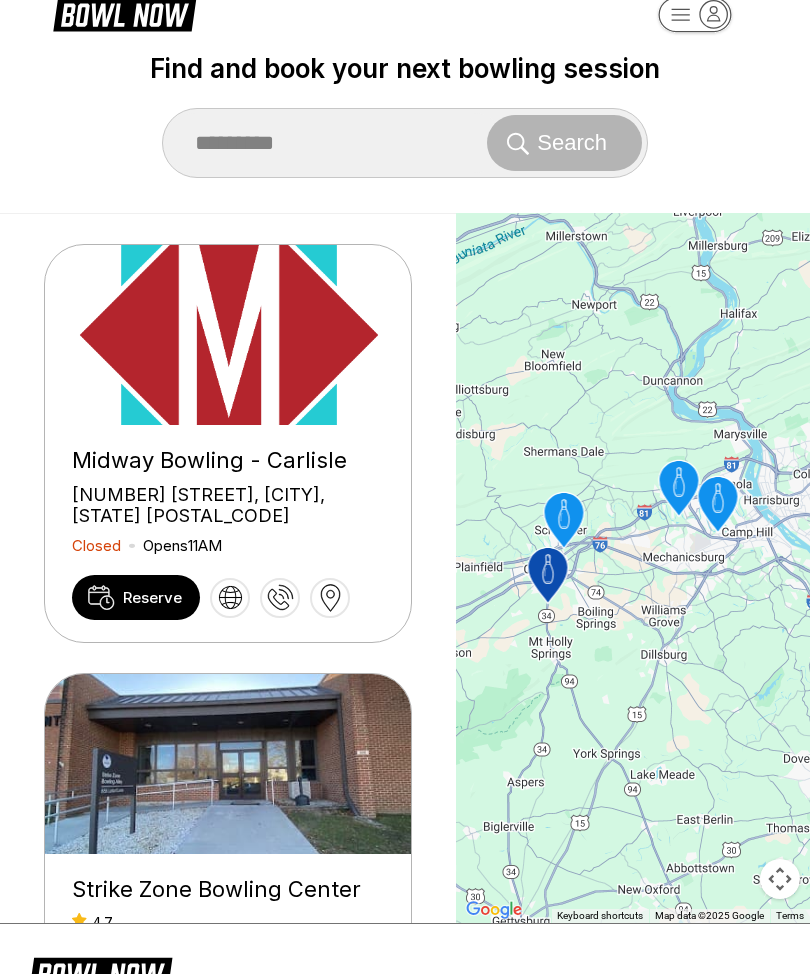 click at bounding box center (229, 335) 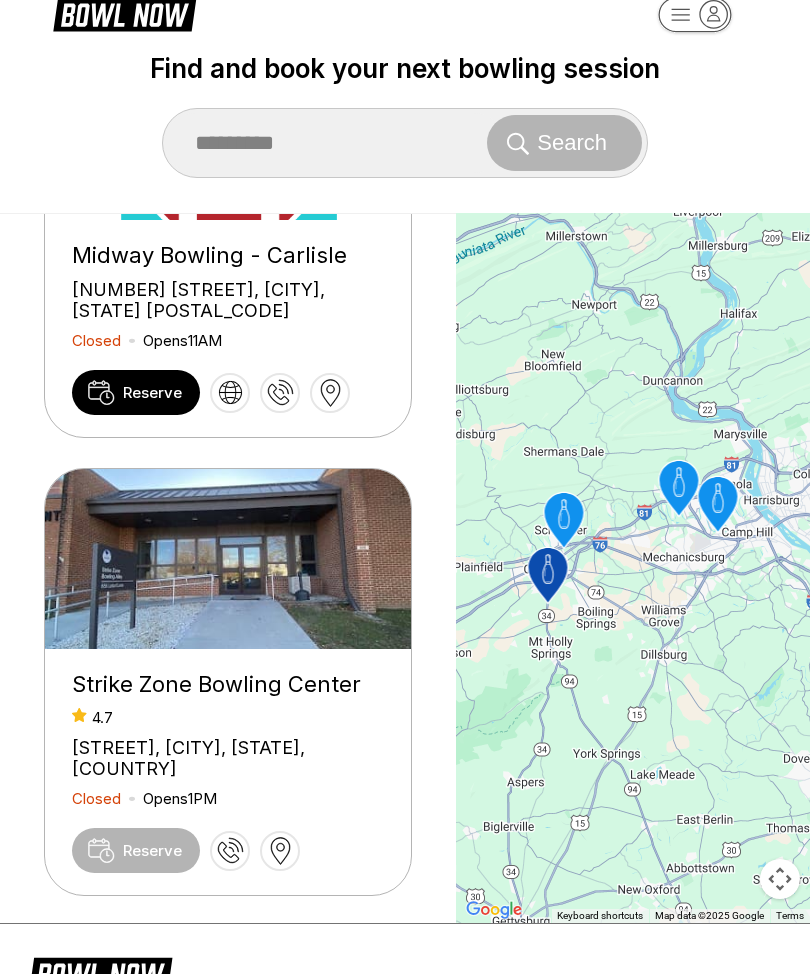 scroll, scrollTop: 207, scrollLeft: 0, axis: vertical 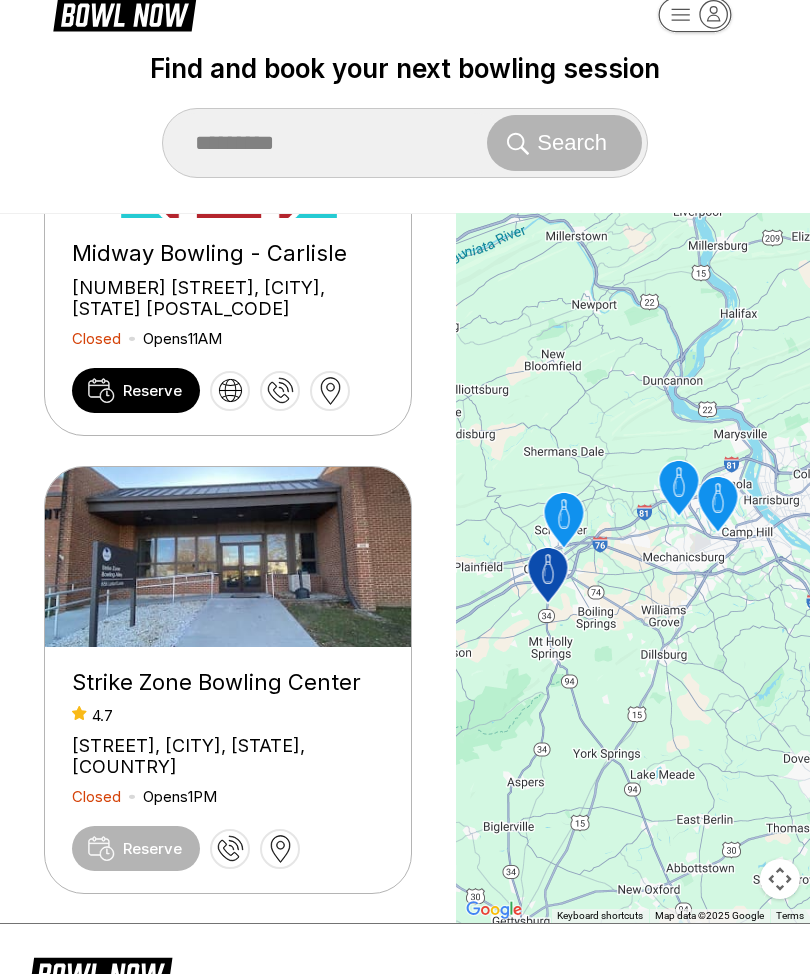 click on "1561 Holly Pike, Carlisle, PA 17015" at bounding box center [228, 298] 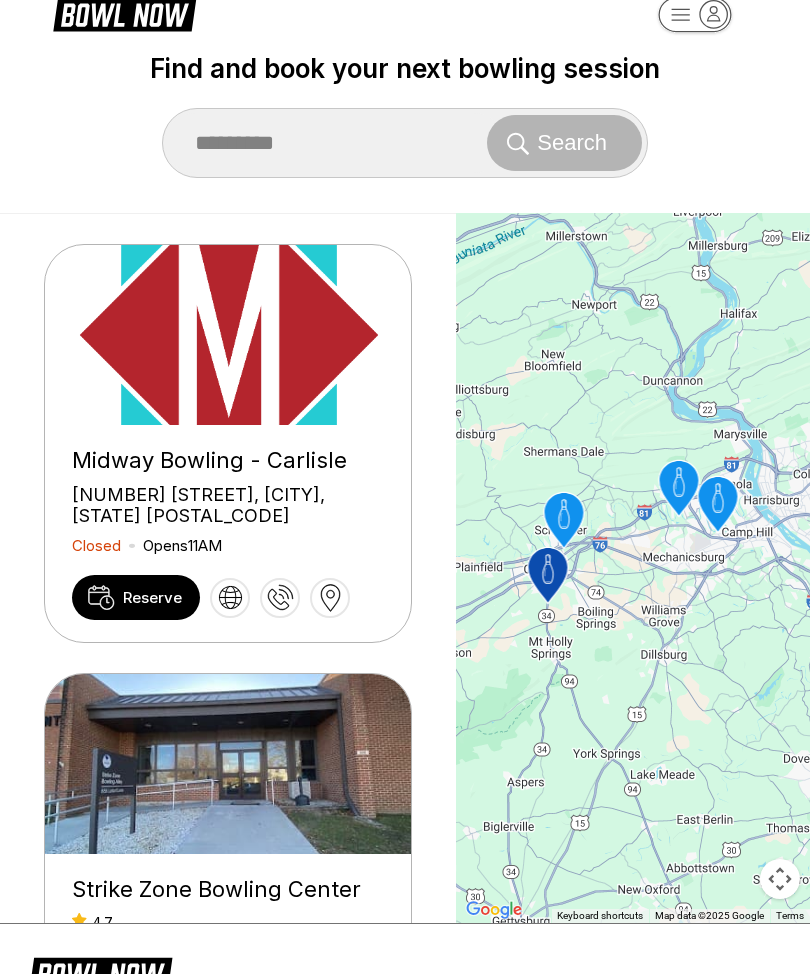 scroll, scrollTop: 0, scrollLeft: 0, axis: both 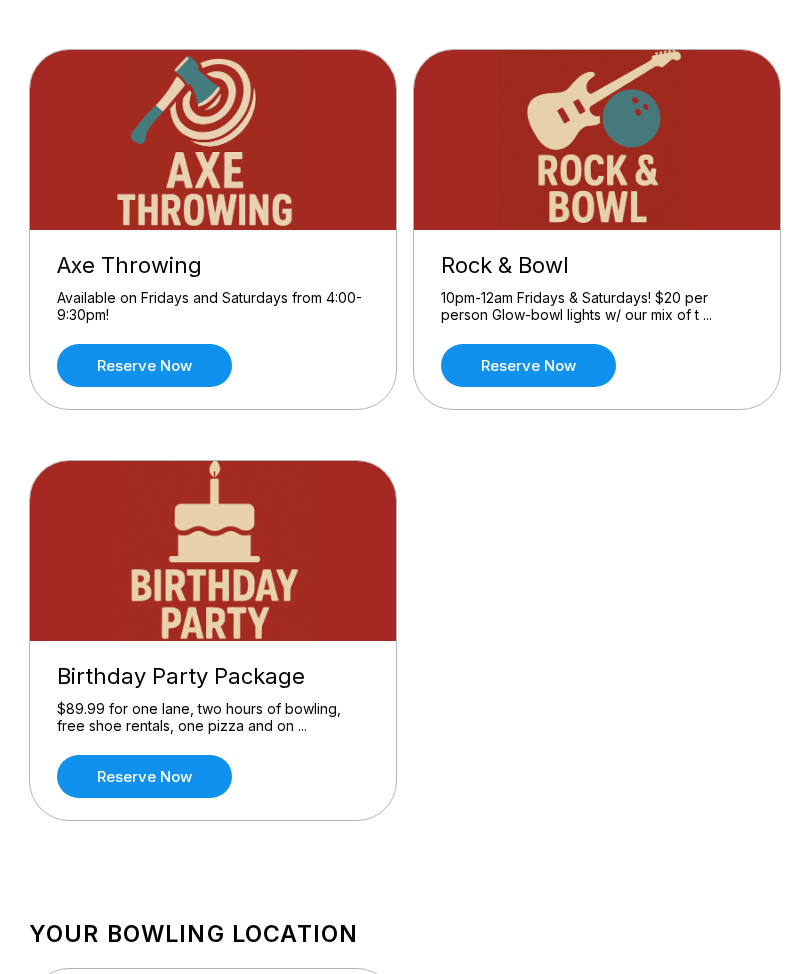 click at bounding box center (214, 551) 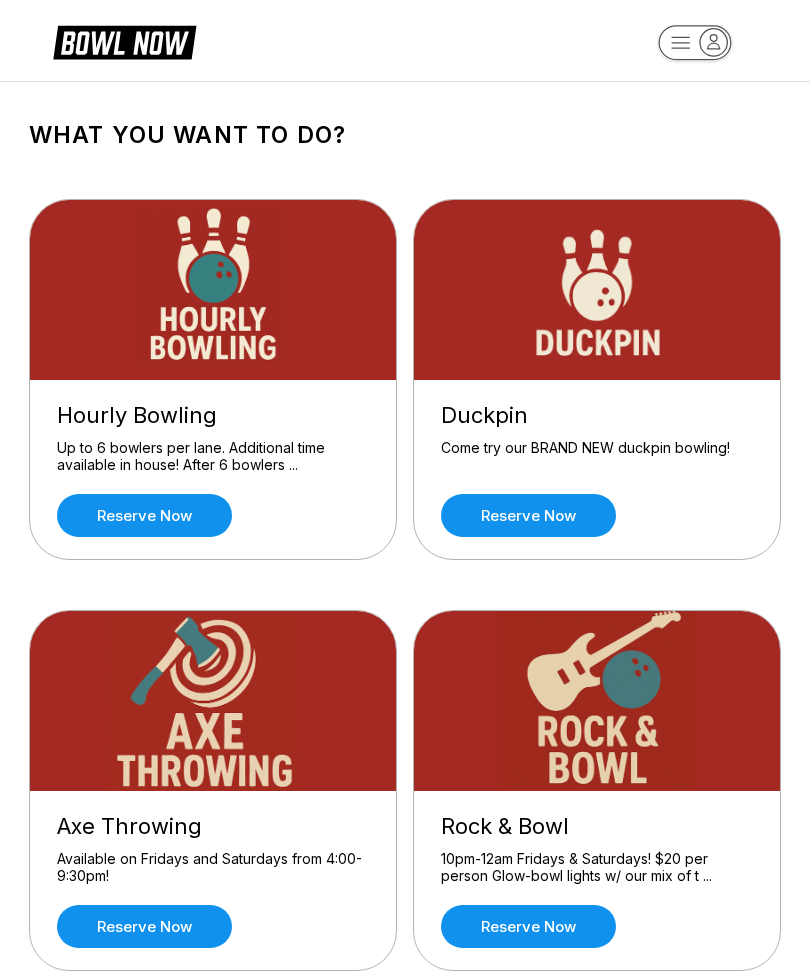 scroll, scrollTop: 0, scrollLeft: 0, axis: both 